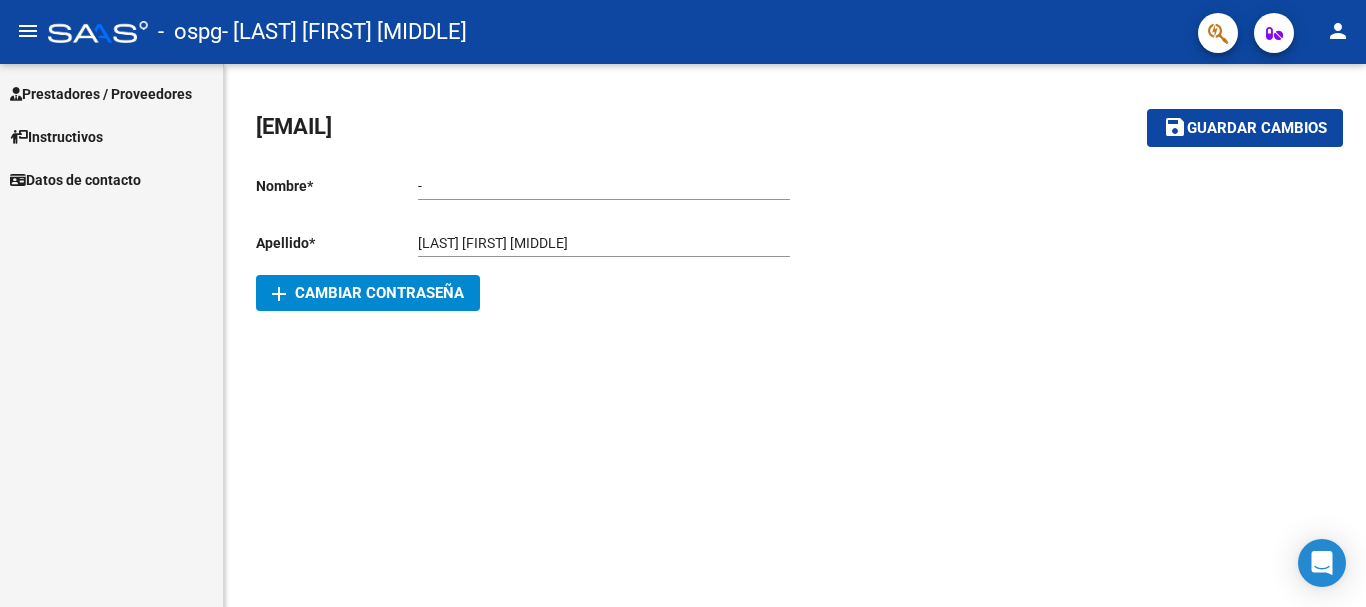 scroll, scrollTop: 0, scrollLeft: 0, axis: both 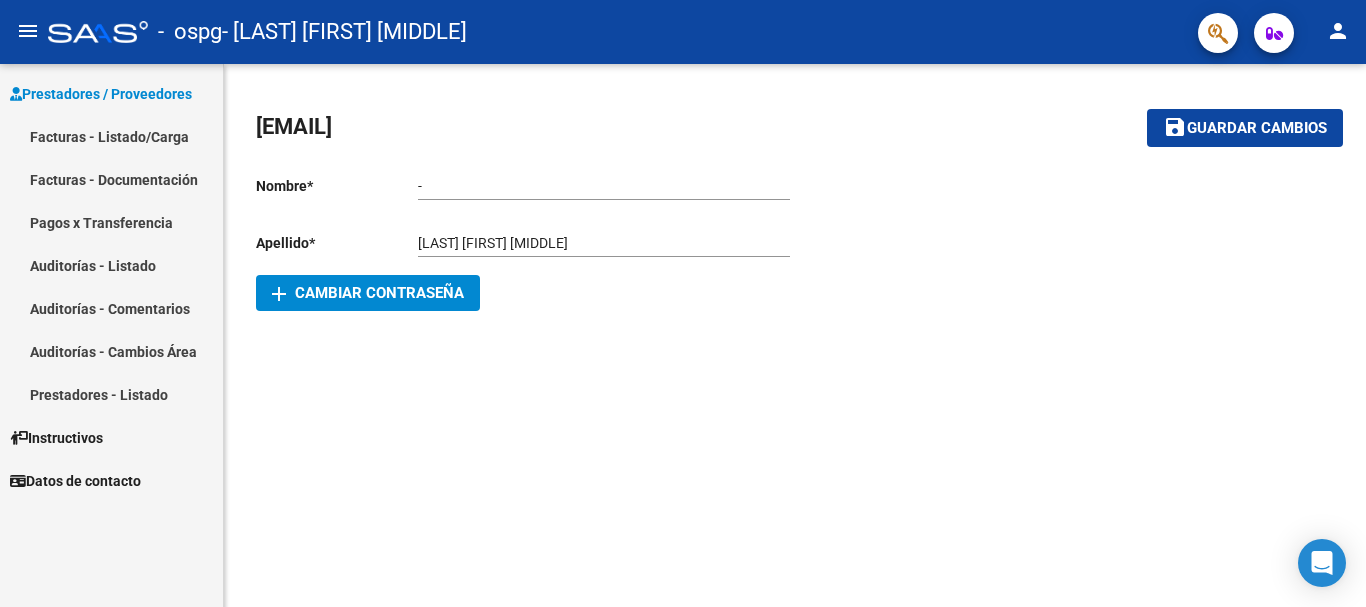 click on "Facturas - Listado/Carga" at bounding box center [111, 136] 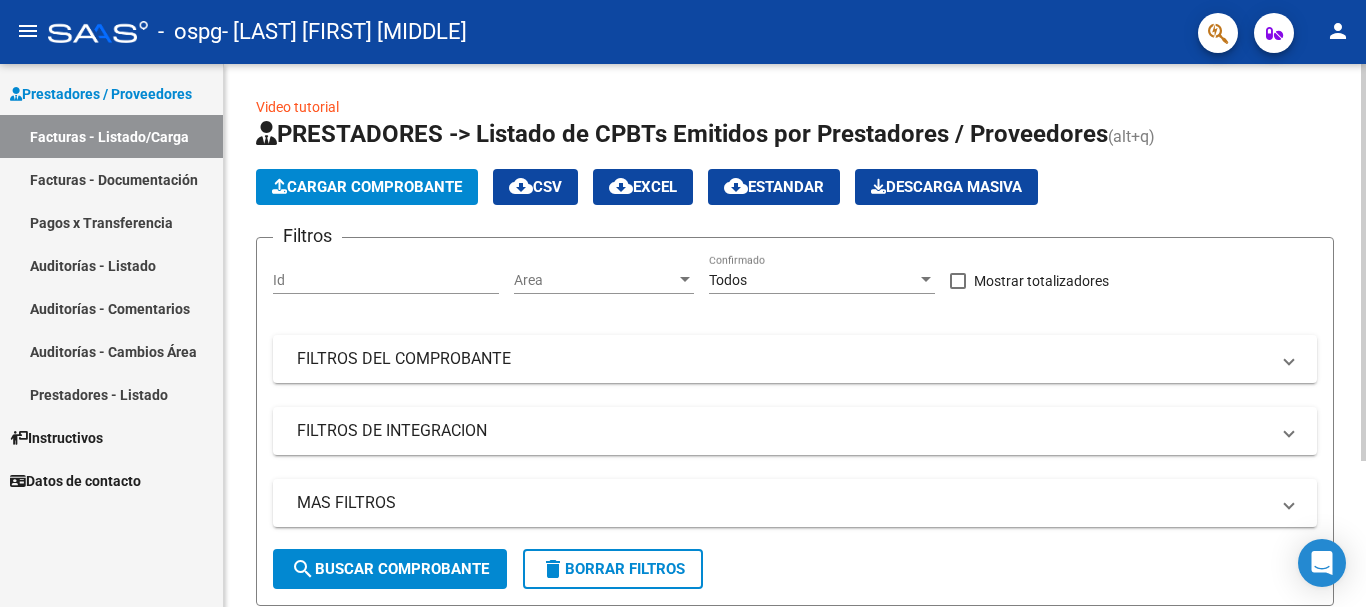 click on "Cargar Comprobante" 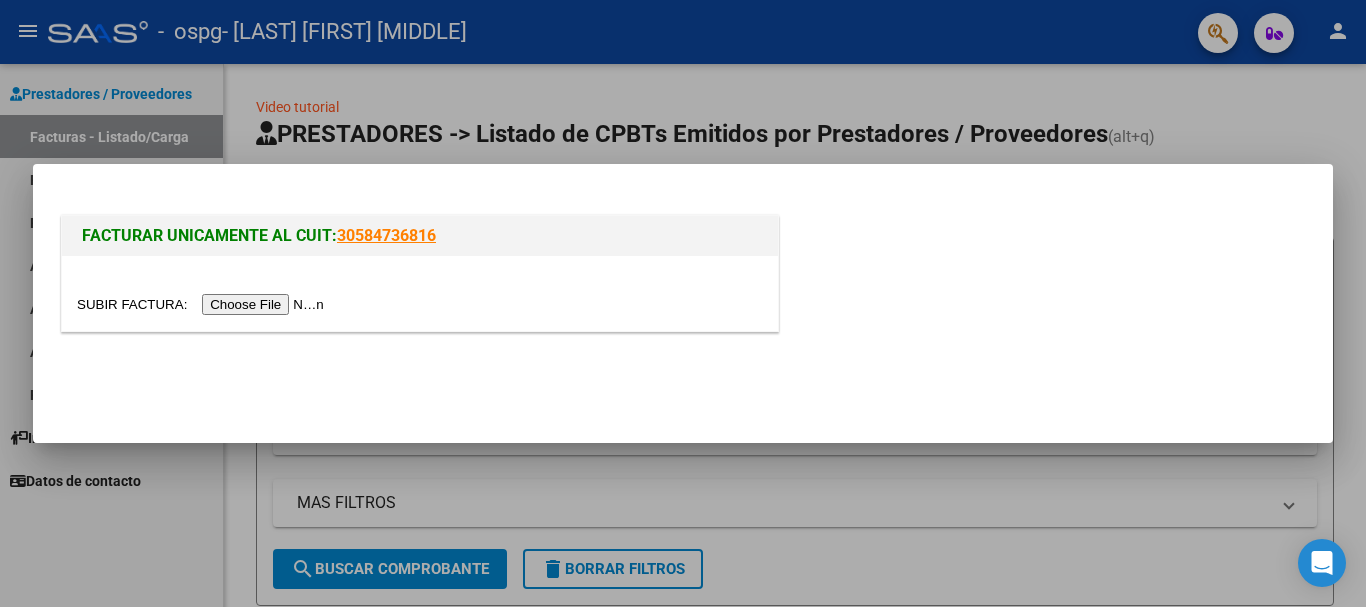 click at bounding box center (203, 304) 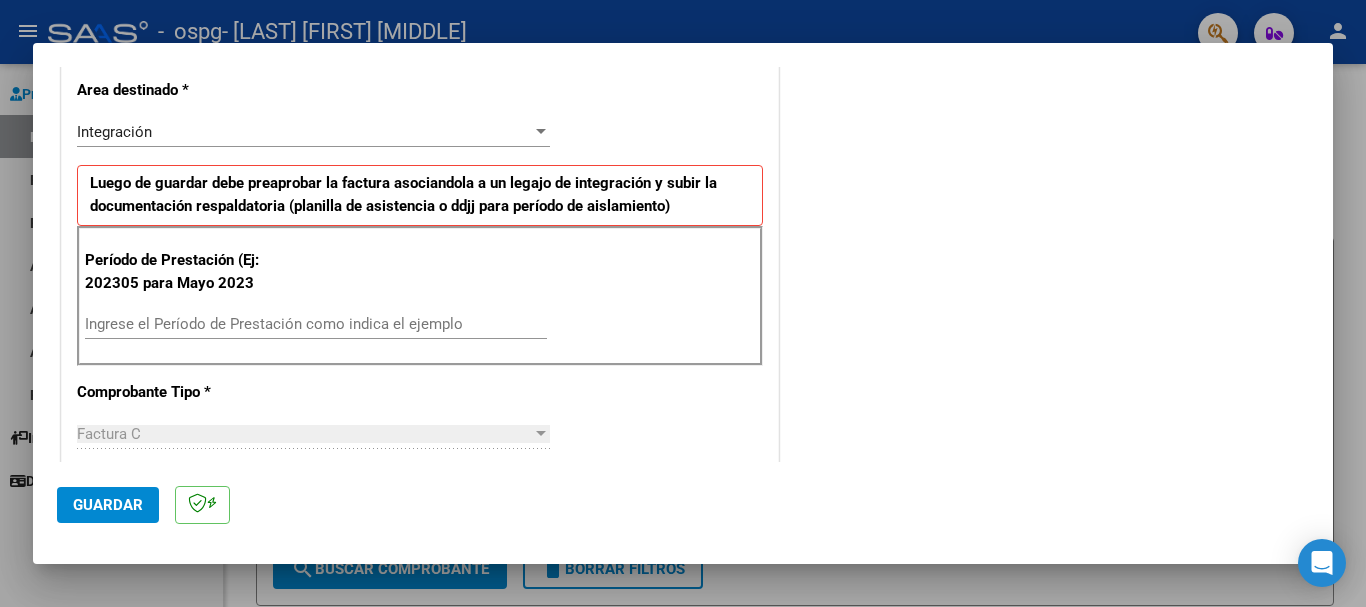 scroll, scrollTop: 426, scrollLeft: 0, axis: vertical 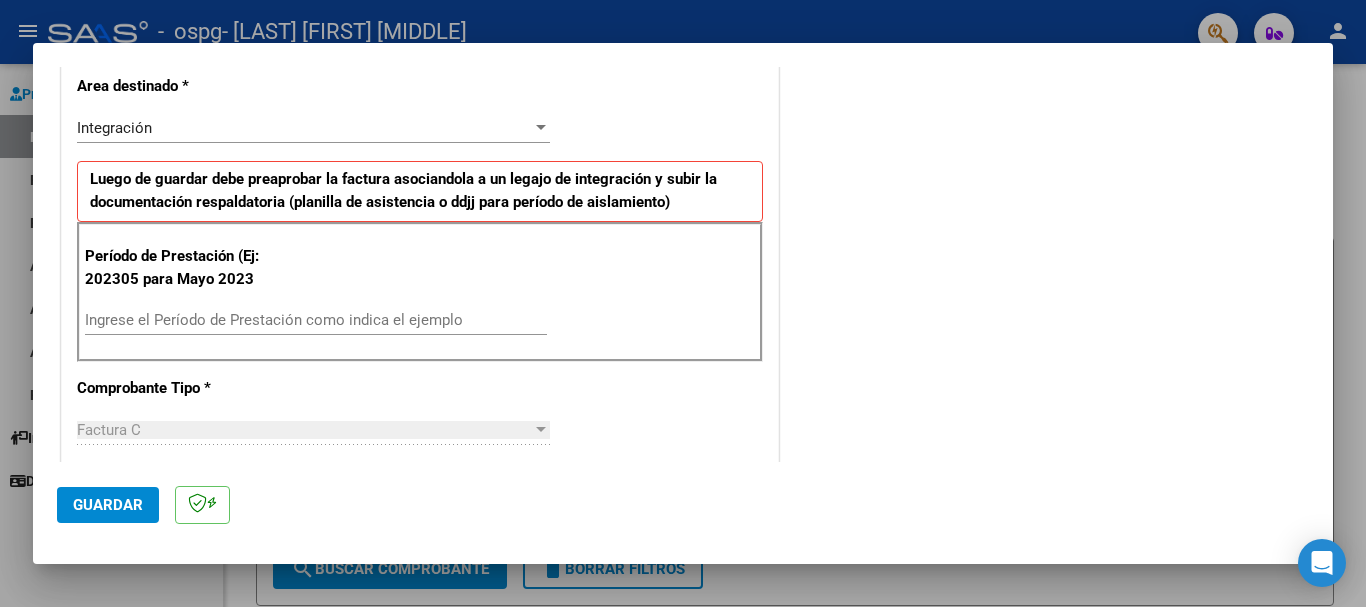 click on "Ingrese el Período de Prestación como indica el ejemplo" at bounding box center [316, 320] 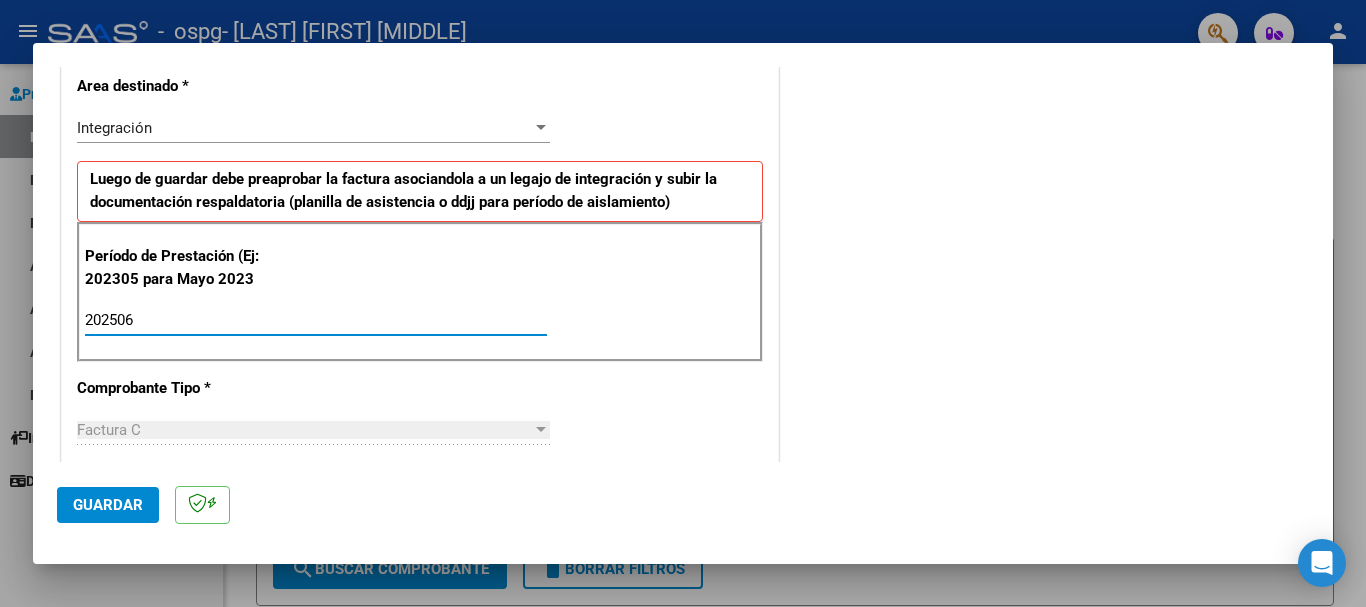 type on "202506" 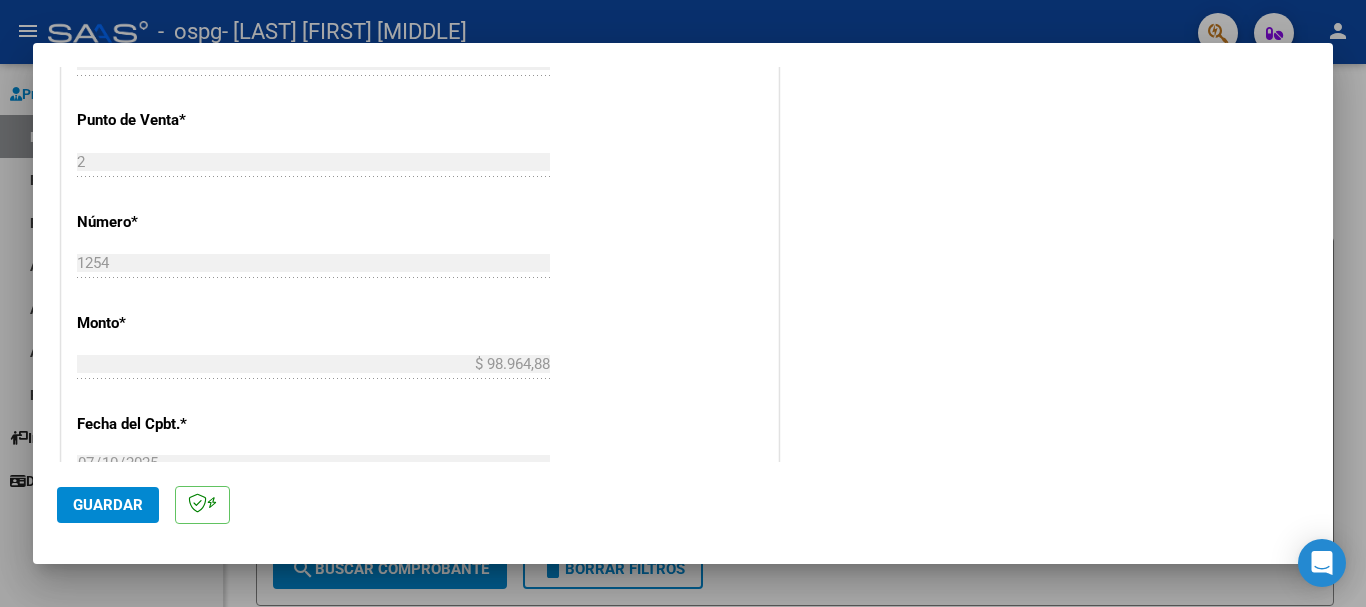 scroll, scrollTop: 800, scrollLeft: 0, axis: vertical 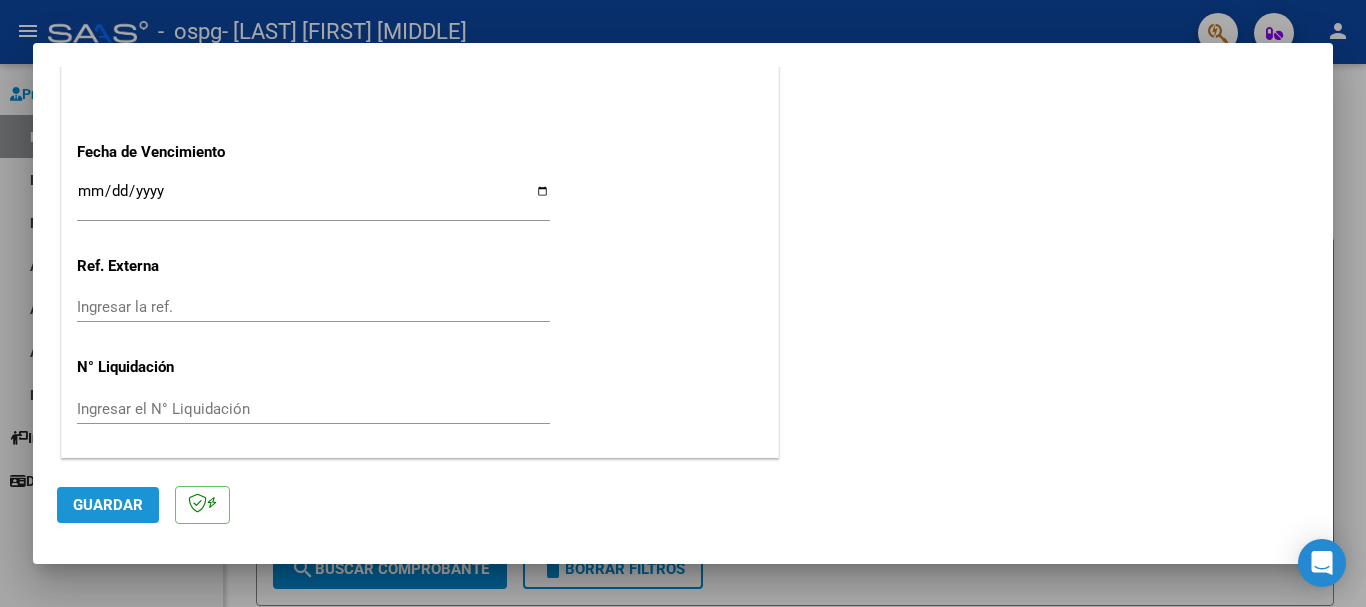 click on "Guardar" 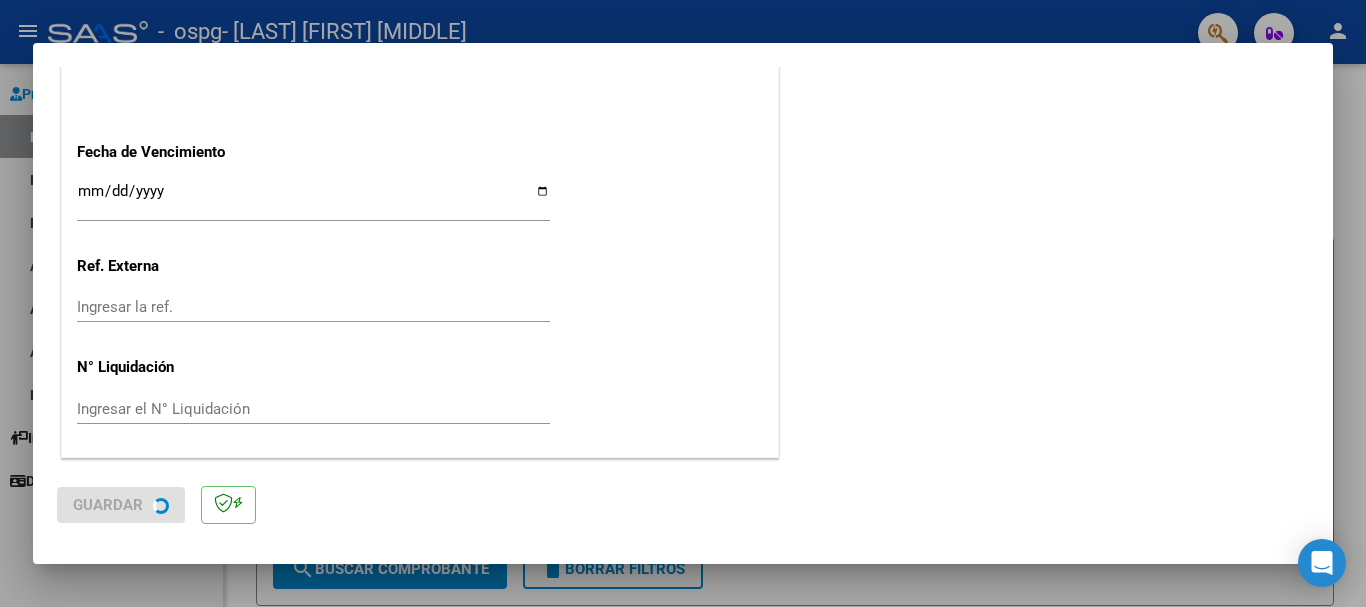 scroll, scrollTop: 0, scrollLeft: 0, axis: both 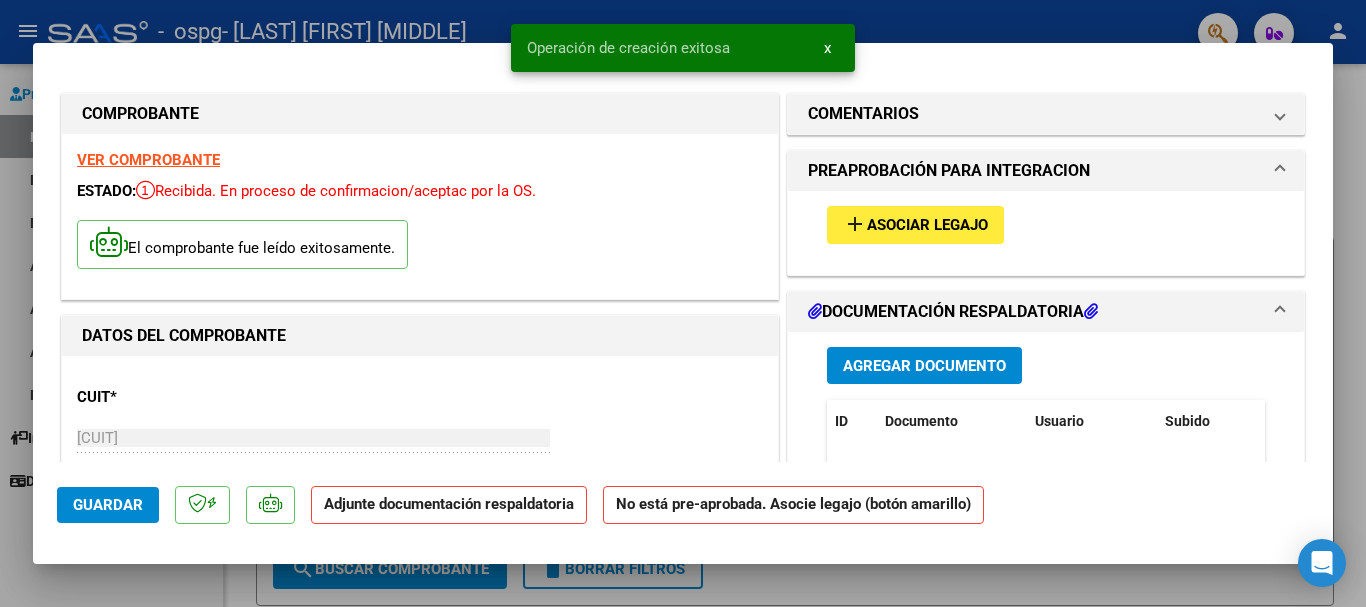 click on "add Asociar Legajo" at bounding box center (915, 224) 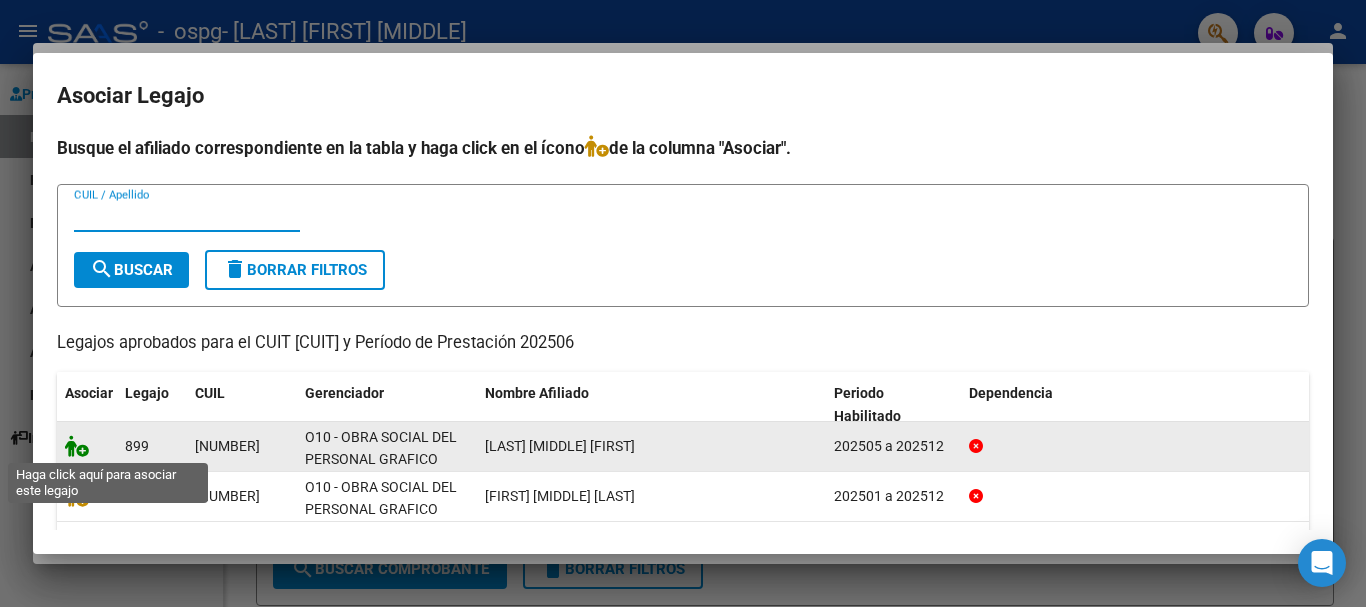 click 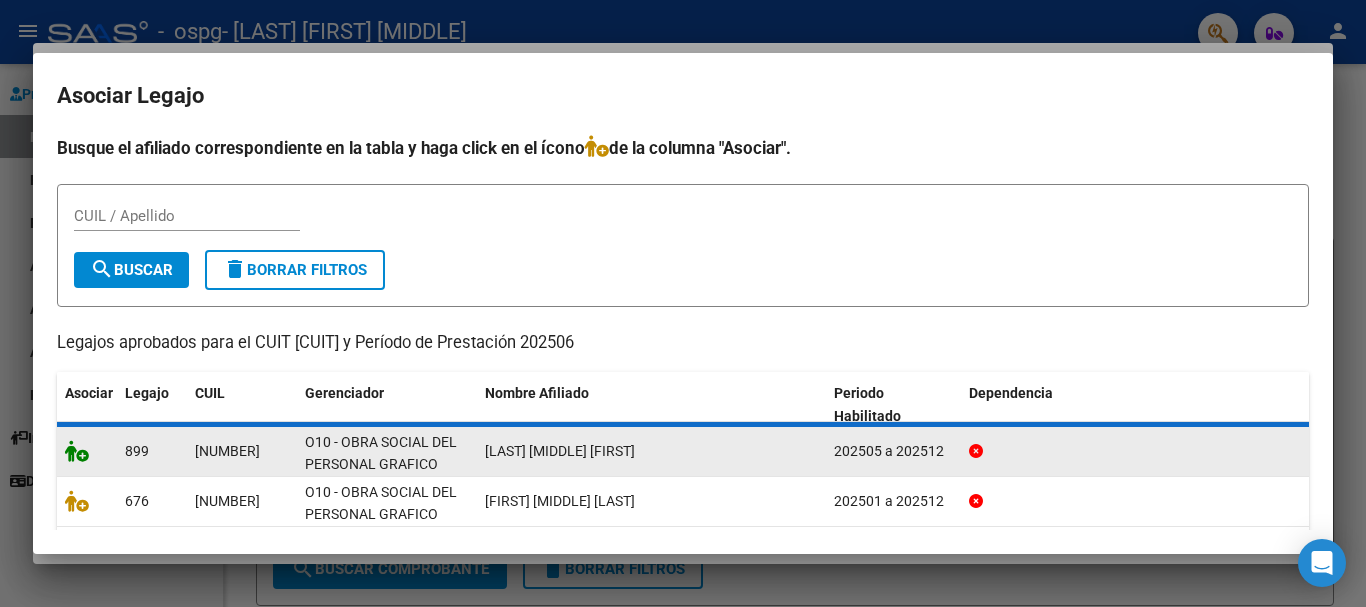 click 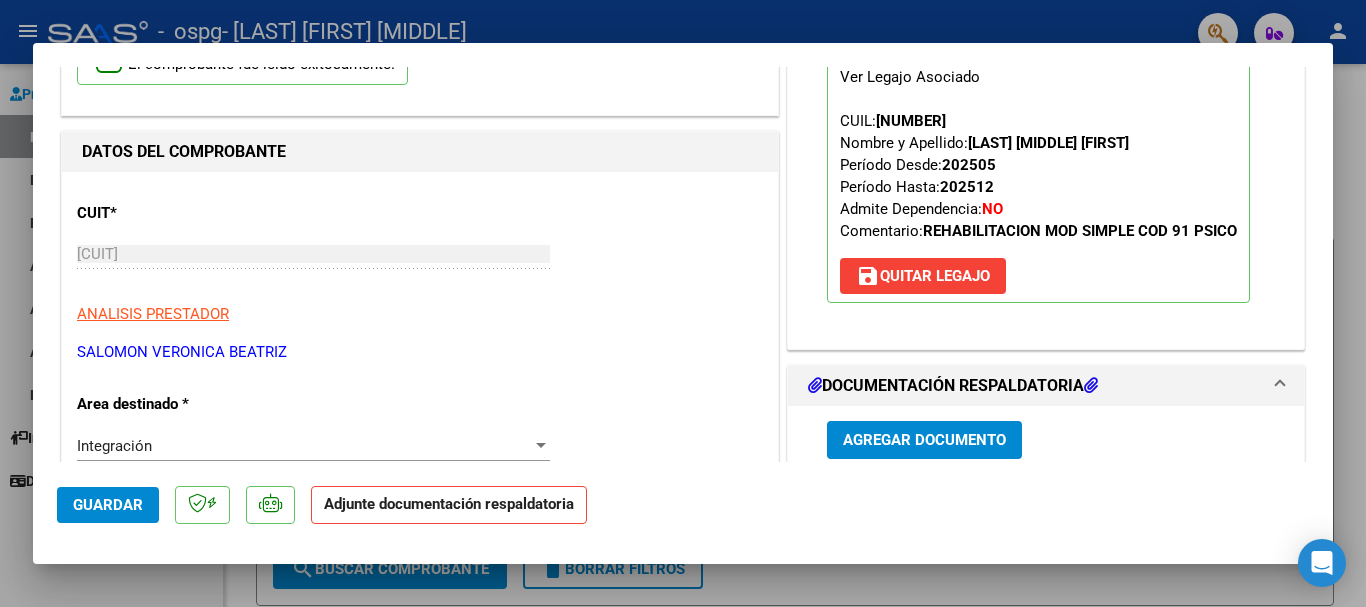 scroll, scrollTop: 199, scrollLeft: 0, axis: vertical 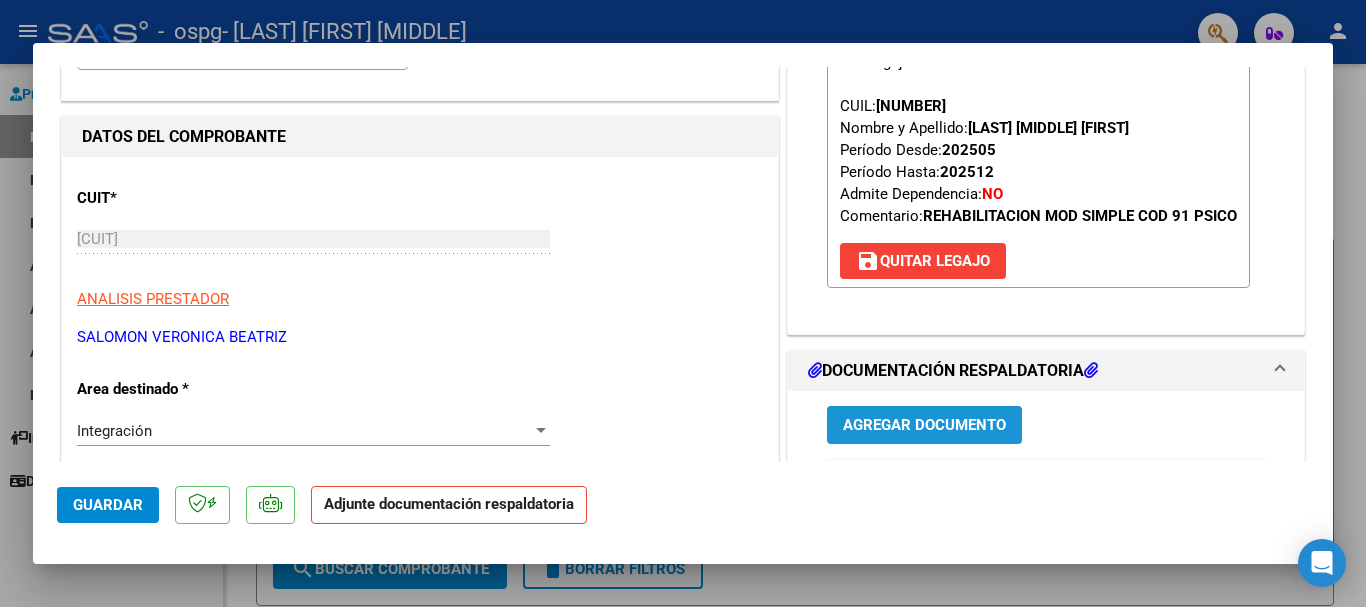 click on "Agregar Documento" at bounding box center [924, 426] 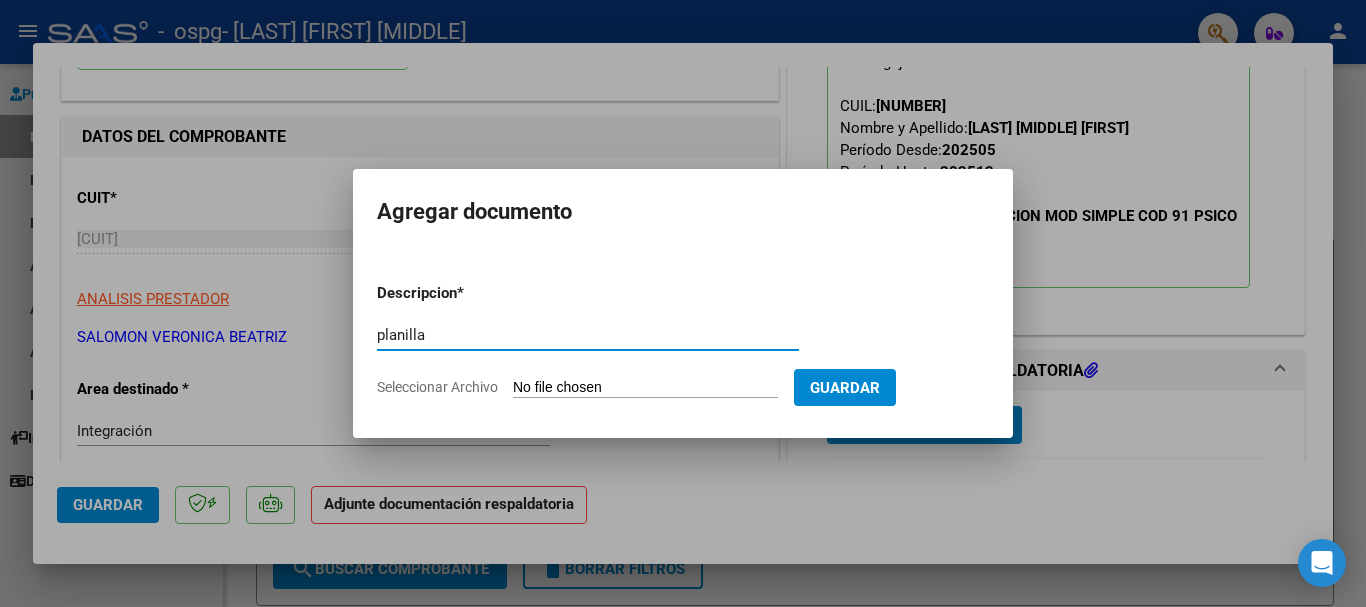 type on "planilla" 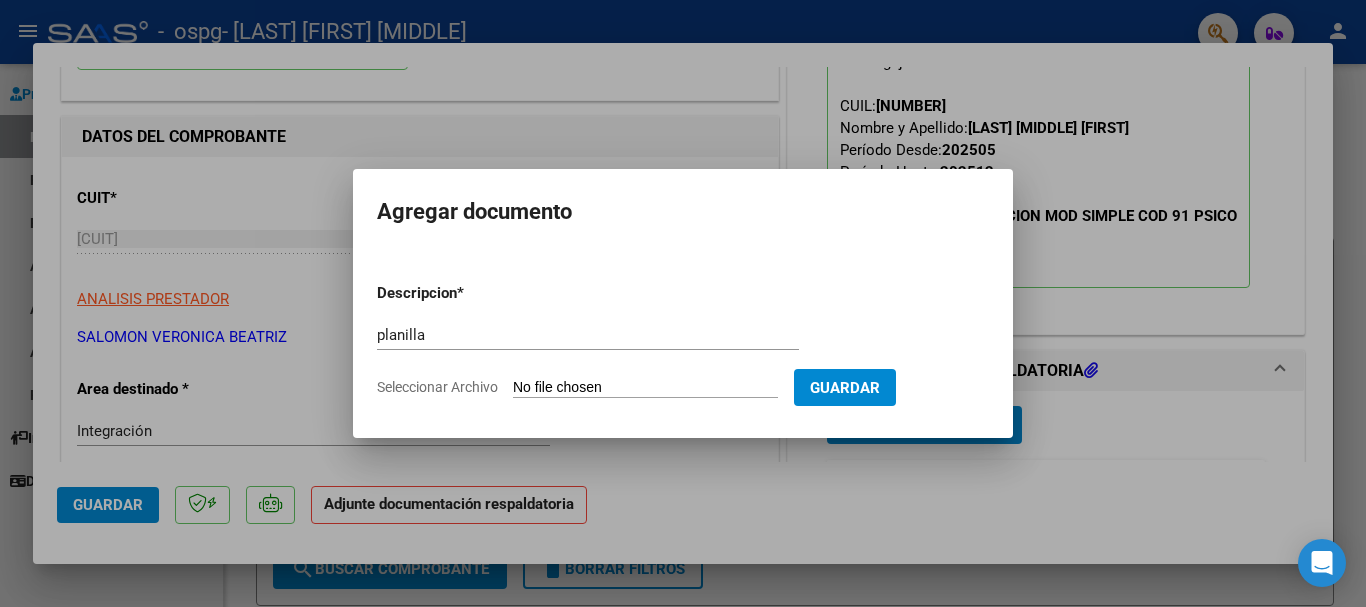 click on "Seleccionar Archivo" at bounding box center (645, 388) 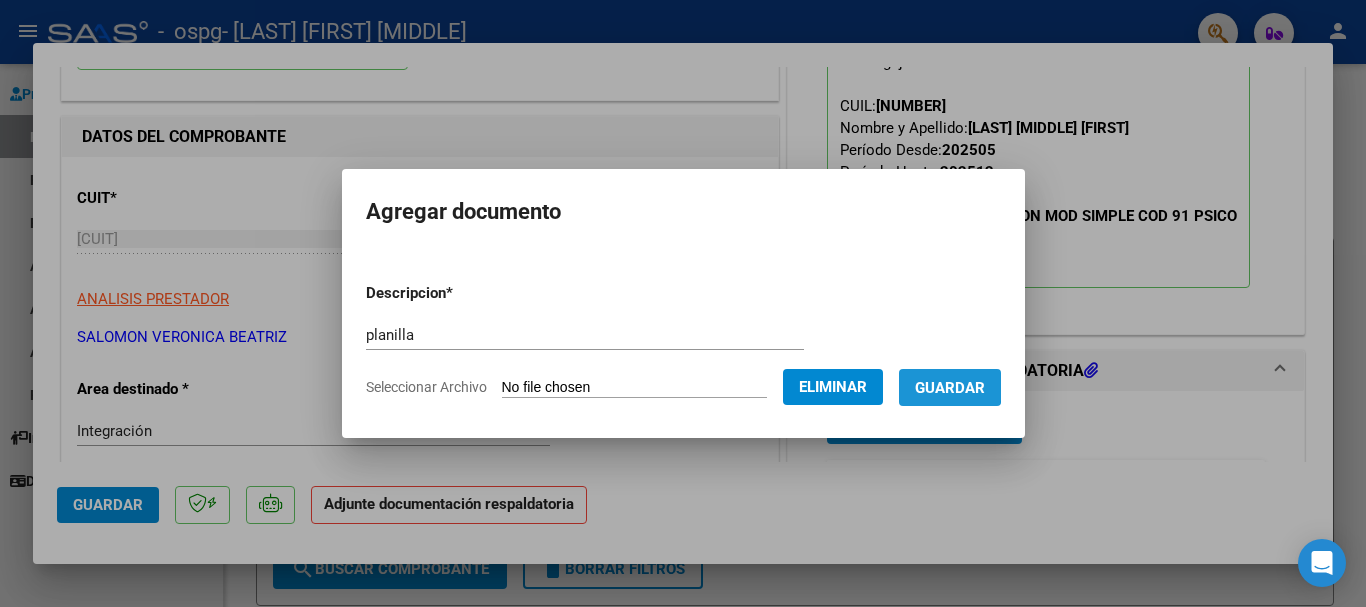 click on "Guardar" at bounding box center (950, 388) 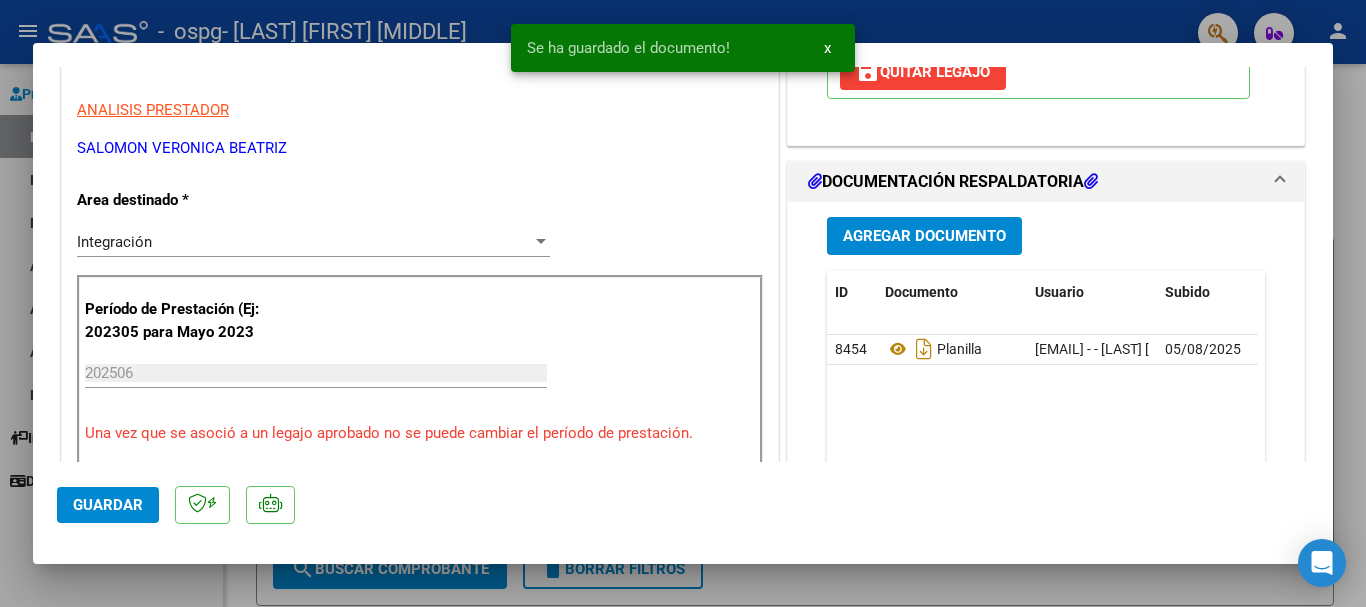 scroll, scrollTop: 398, scrollLeft: 0, axis: vertical 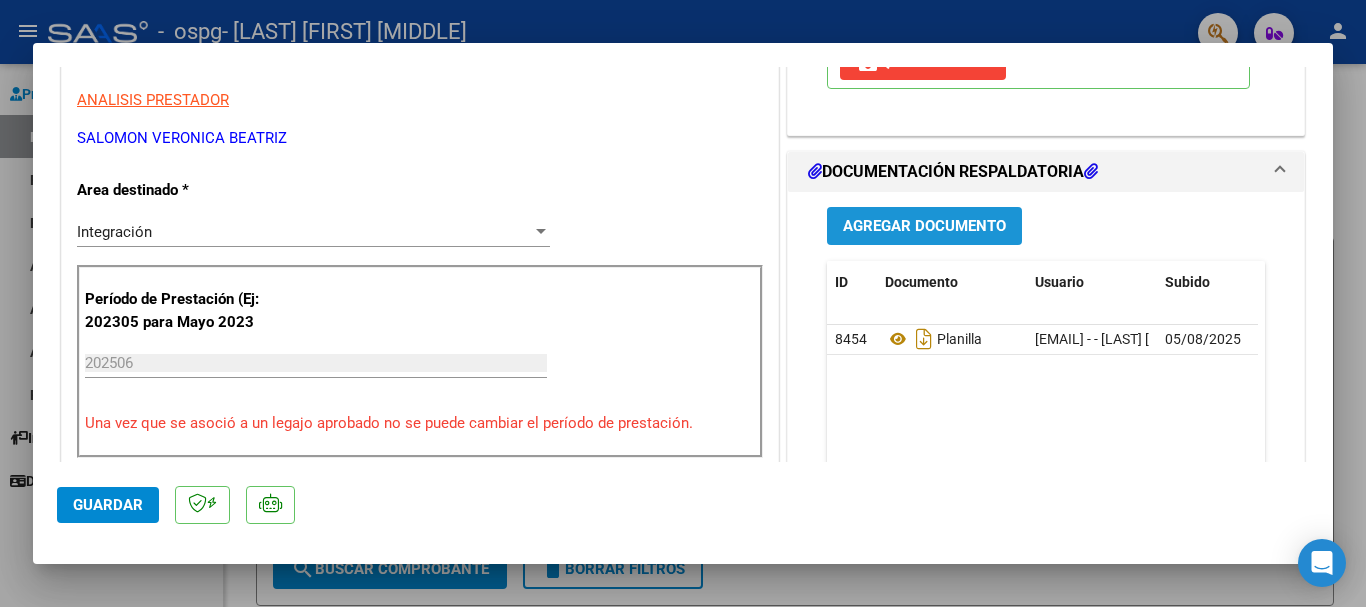 click on "Agregar Documento" at bounding box center (924, 227) 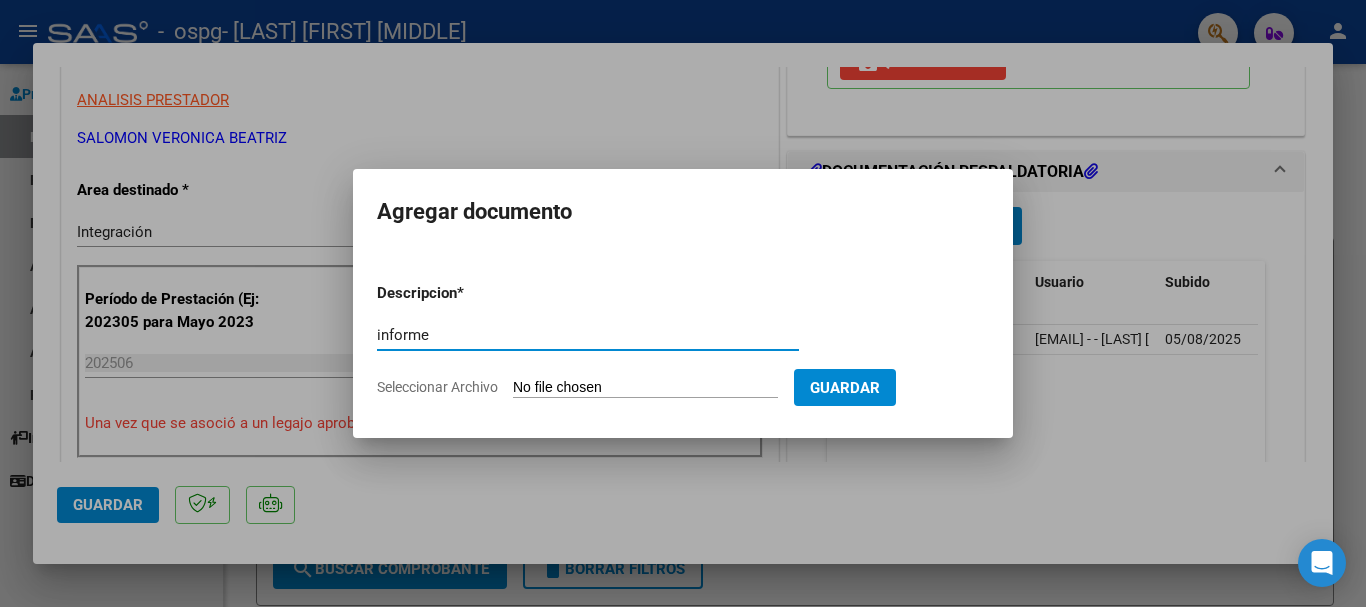 type on "informe" 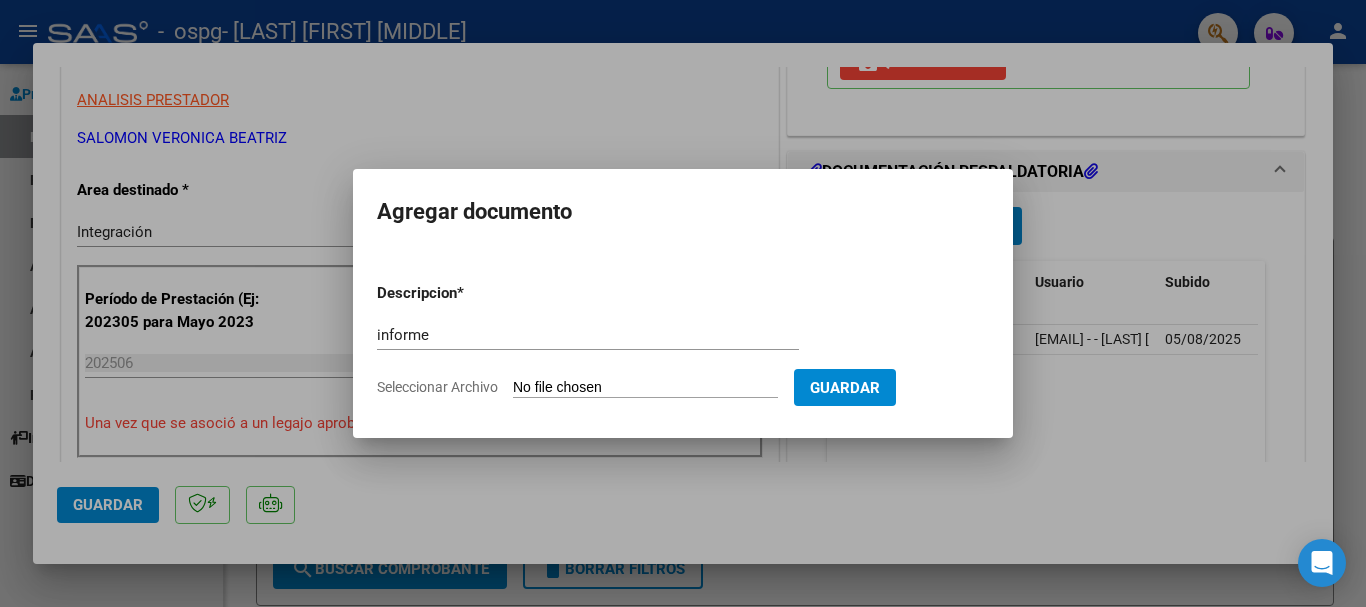 click on "Seleccionar Archivo" at bounding box center (645, 388) 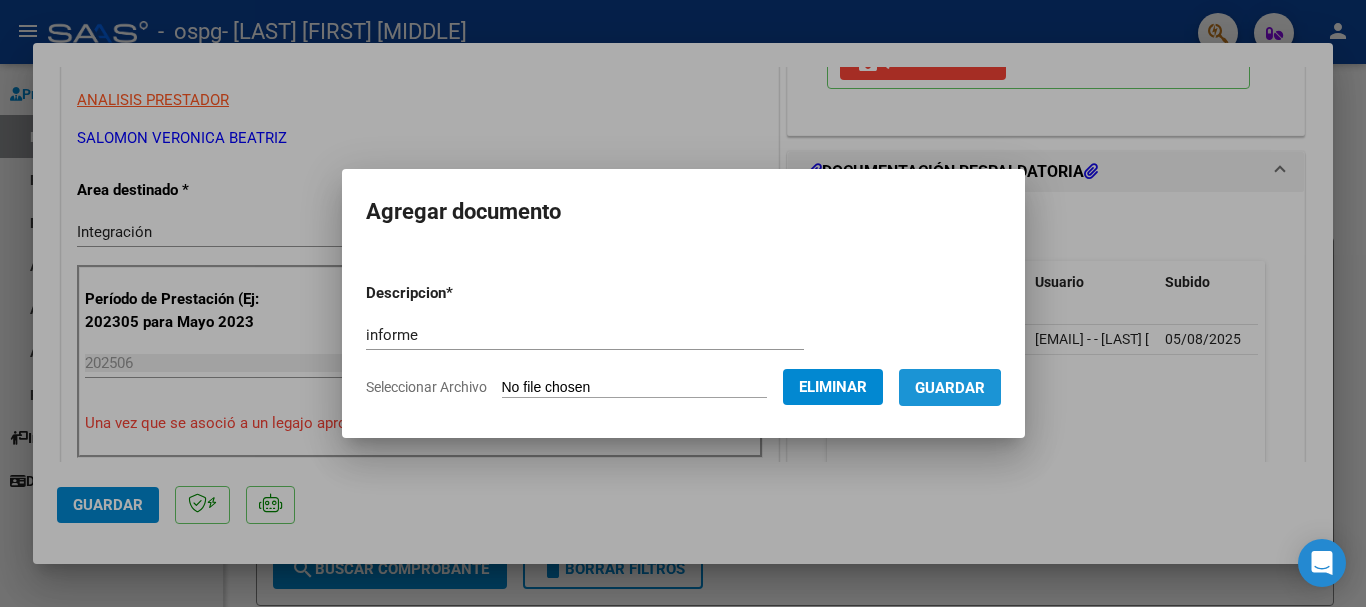 click on "Guardar" at bounding box center (950, 388) 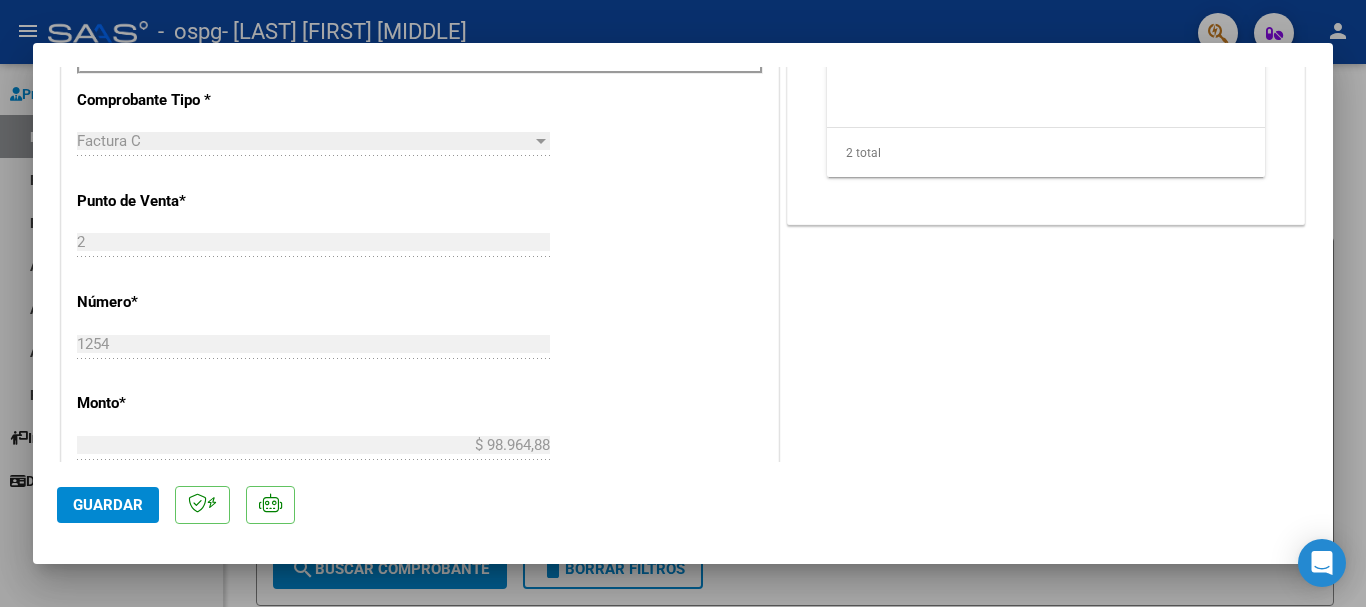 scroll, scrollTop: 922, scrollLeft: 0, axis: vertical 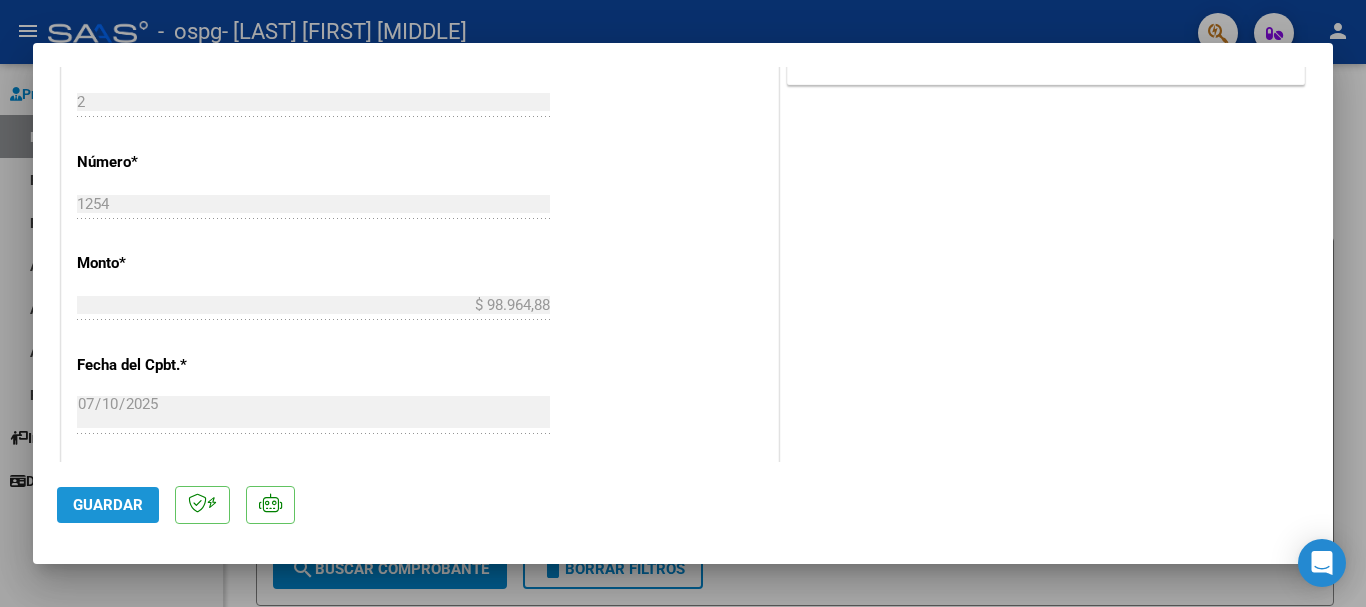 click on "Guardar" 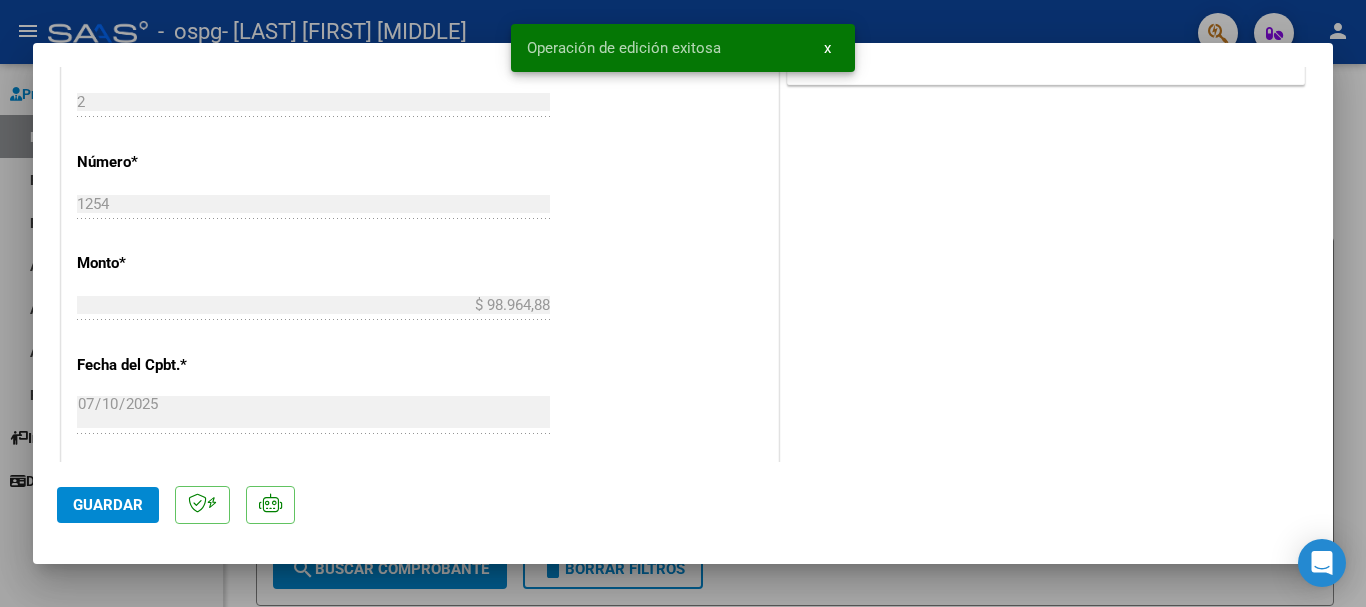 click at bounding box center [683, 303] 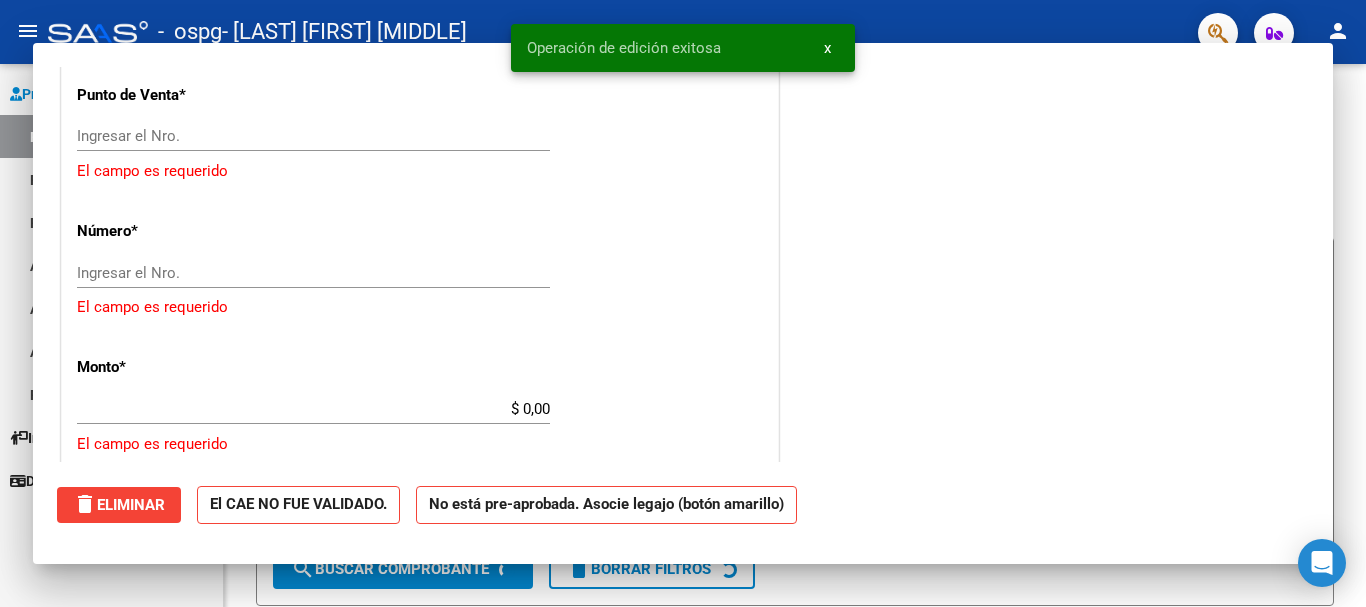 scroll, scrollTop: 0, scrollLeft: 0, axis: both 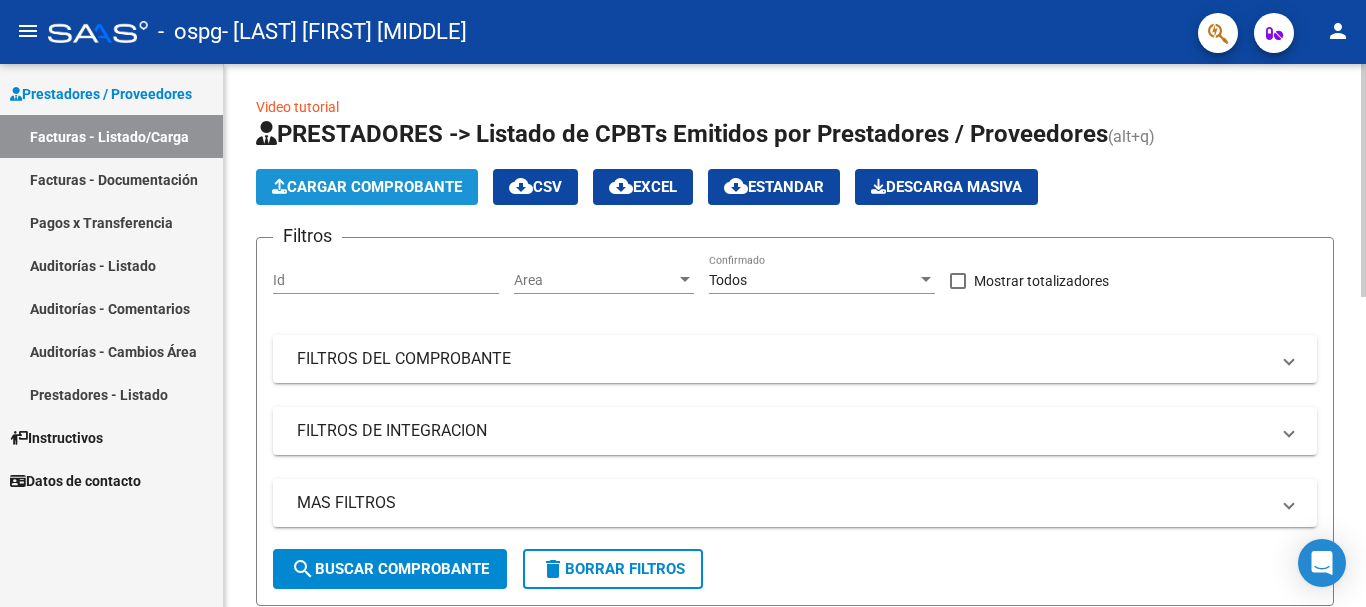 click on "Cargar Comprobante" 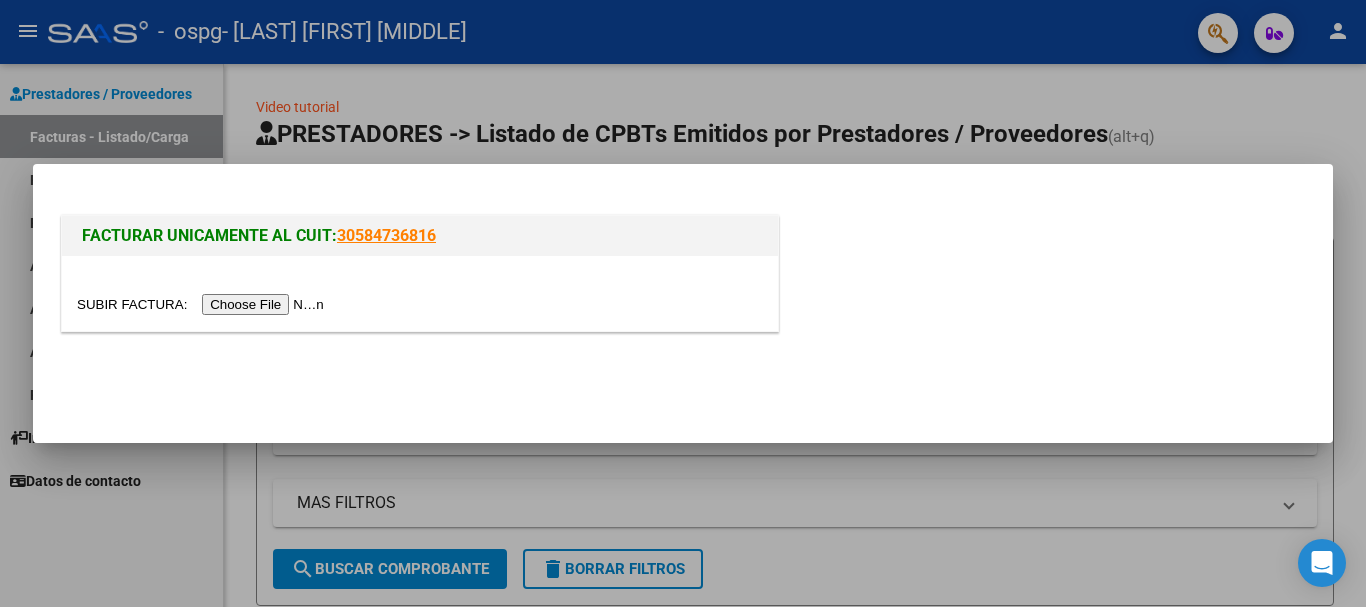 click at bounding box center [203, 304] 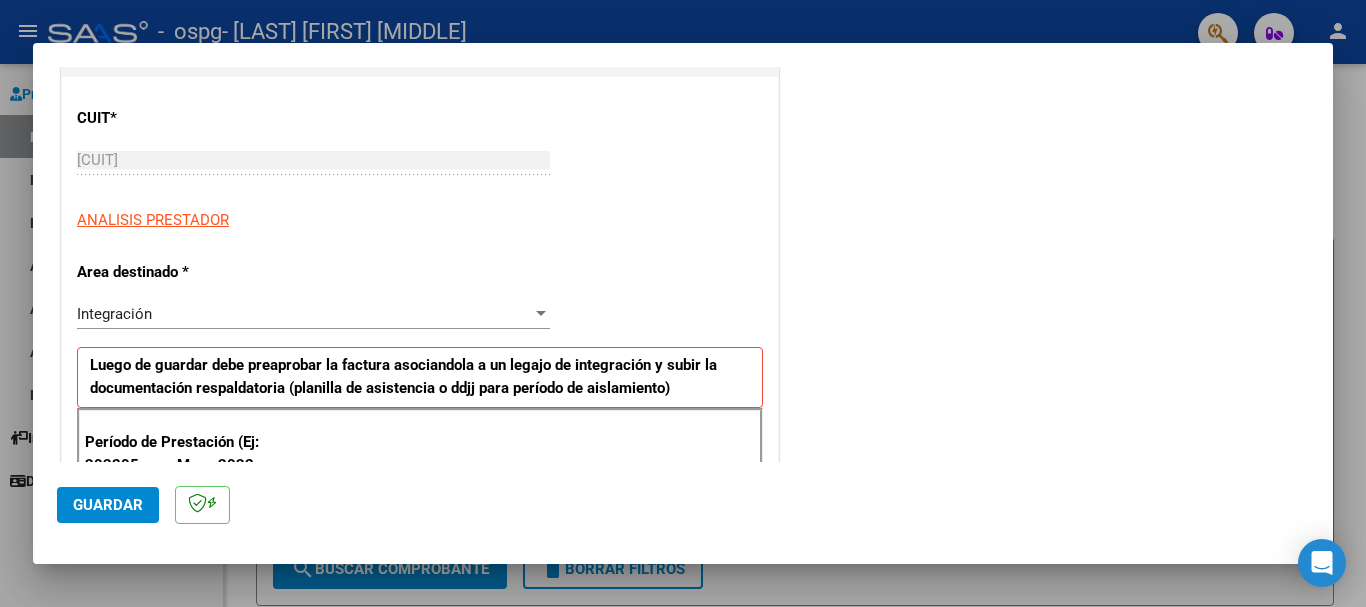 scroll, scrollTop: 268, scrollLeft: 0, axis: vertical 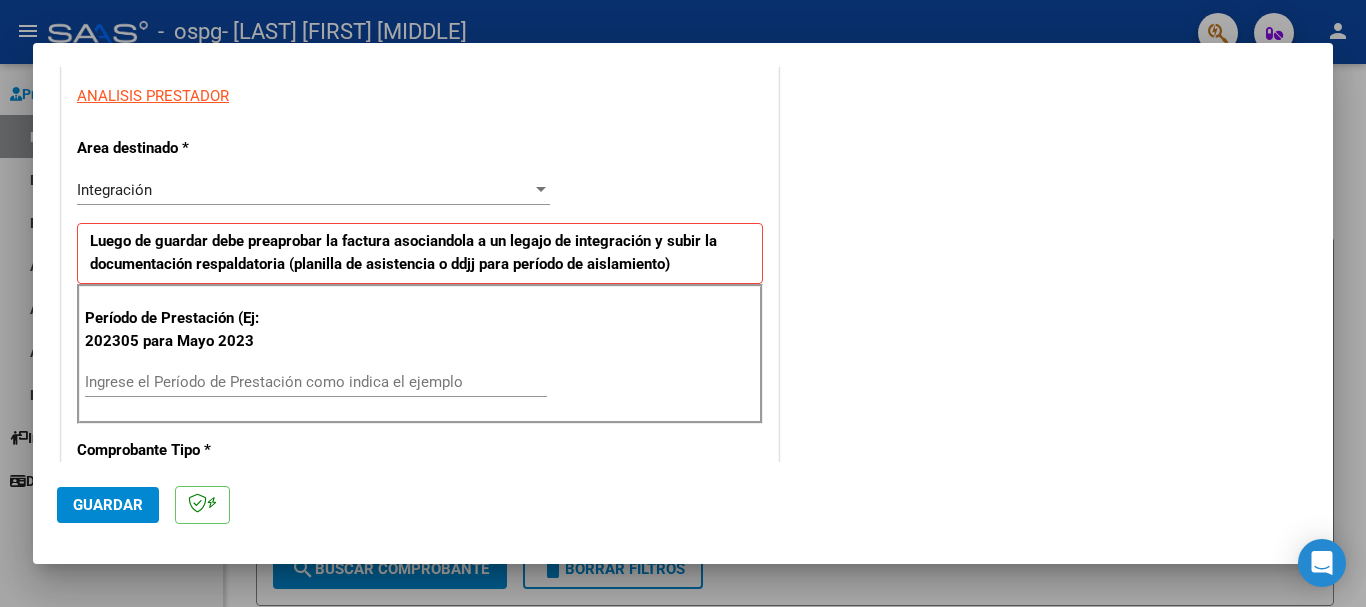 click on "Ingrese el Período de Prestación como indica el ejemplo" at bounding box center [316, 382] 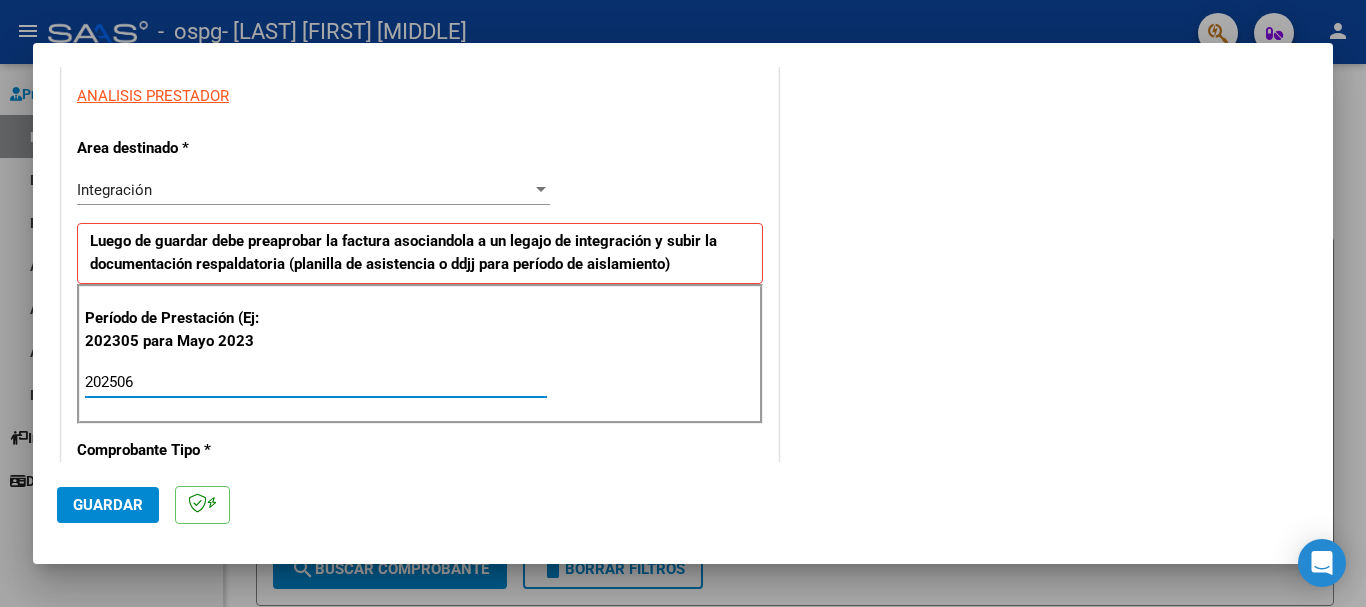 type on "202506" 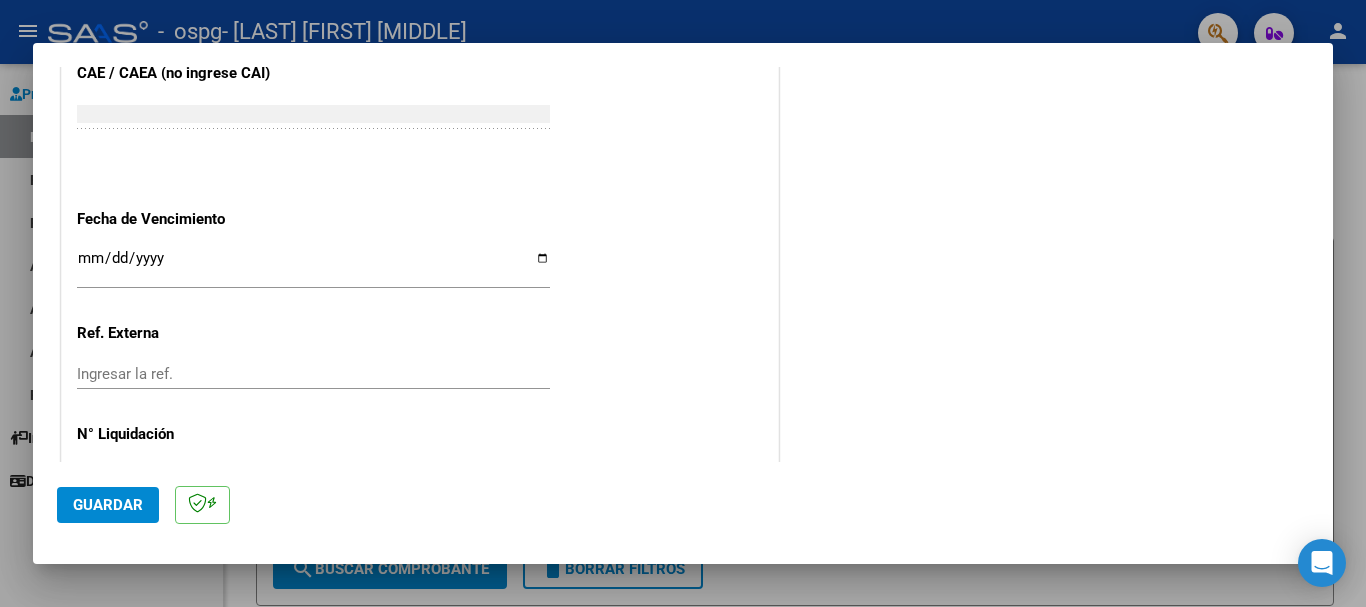 scroll, scrollTop: 1327, scrollLeft: 0, axis: vertical 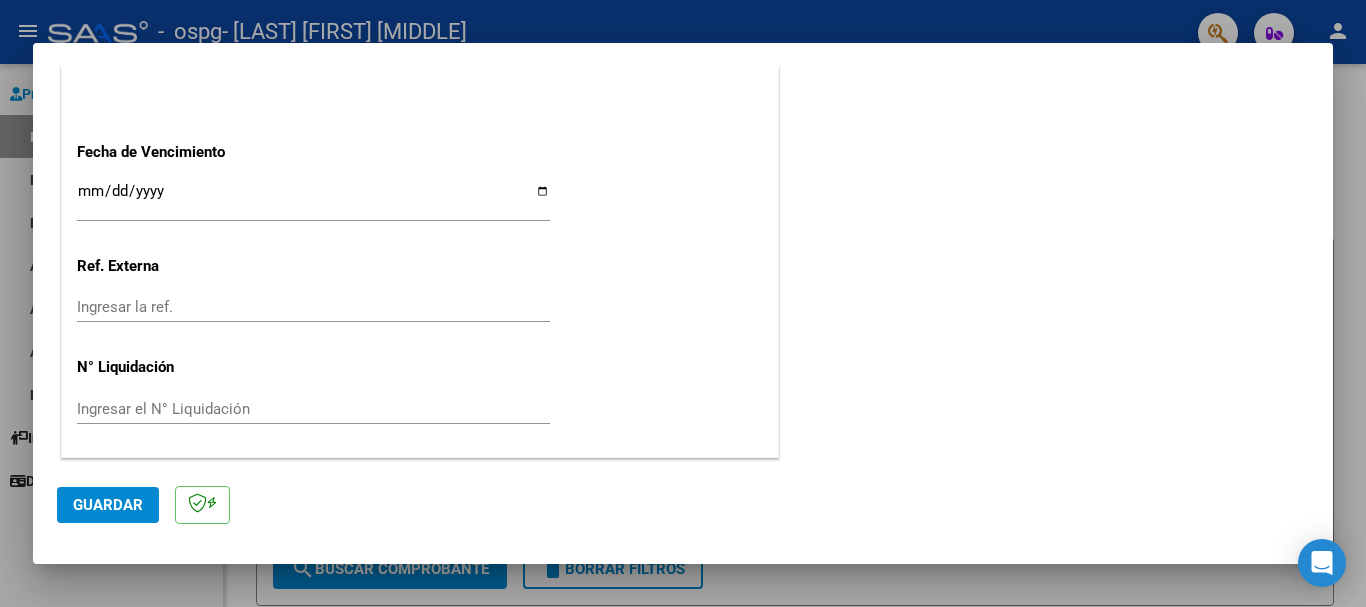 click on "Guardar" 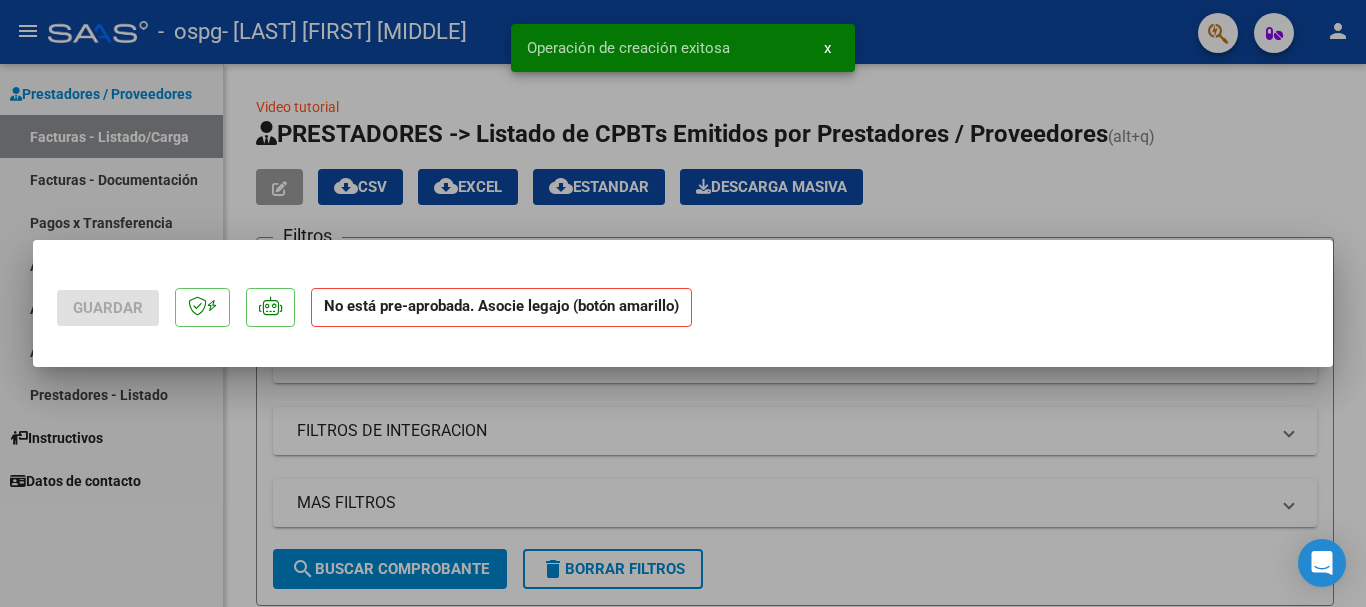 scroll, scrollTop: 0, scrollLeft: 0, axis: both 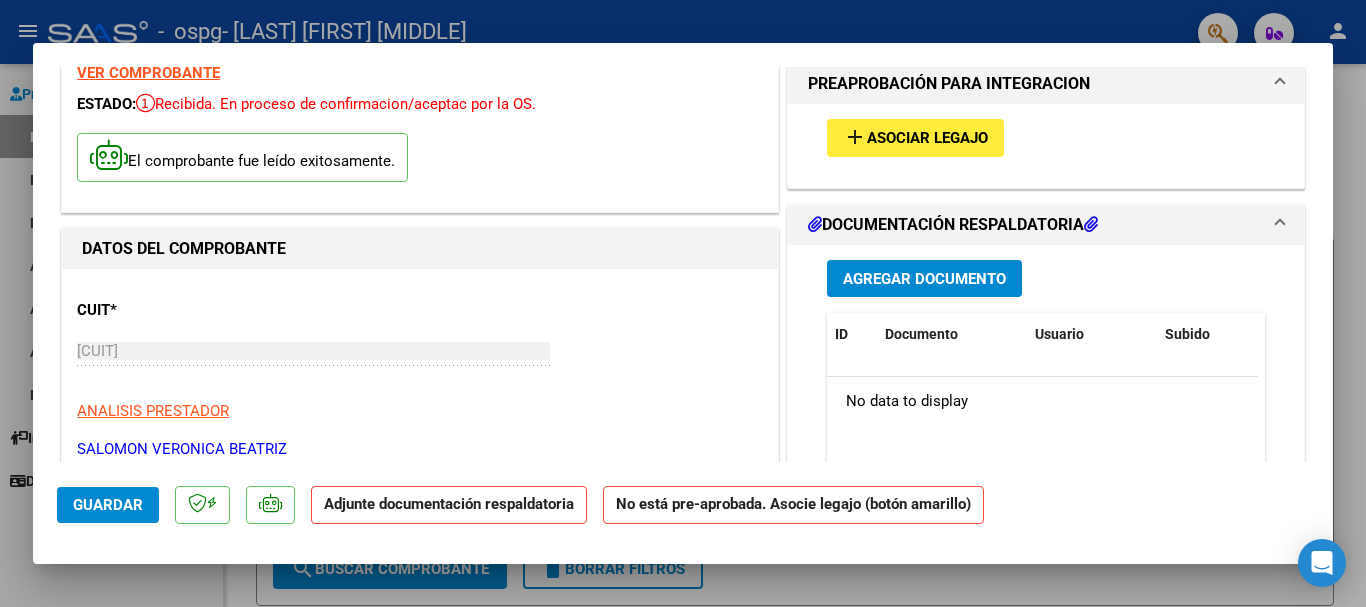 click on "Asociar Legajo" at bounding box center [927, 139] 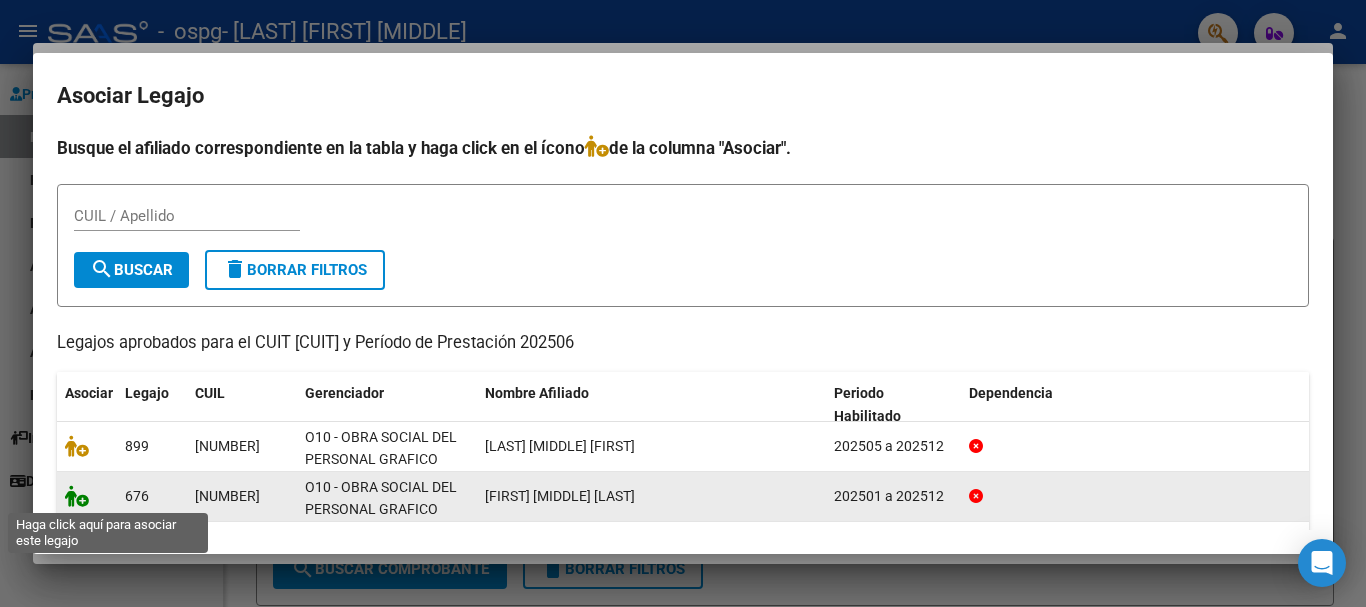 click 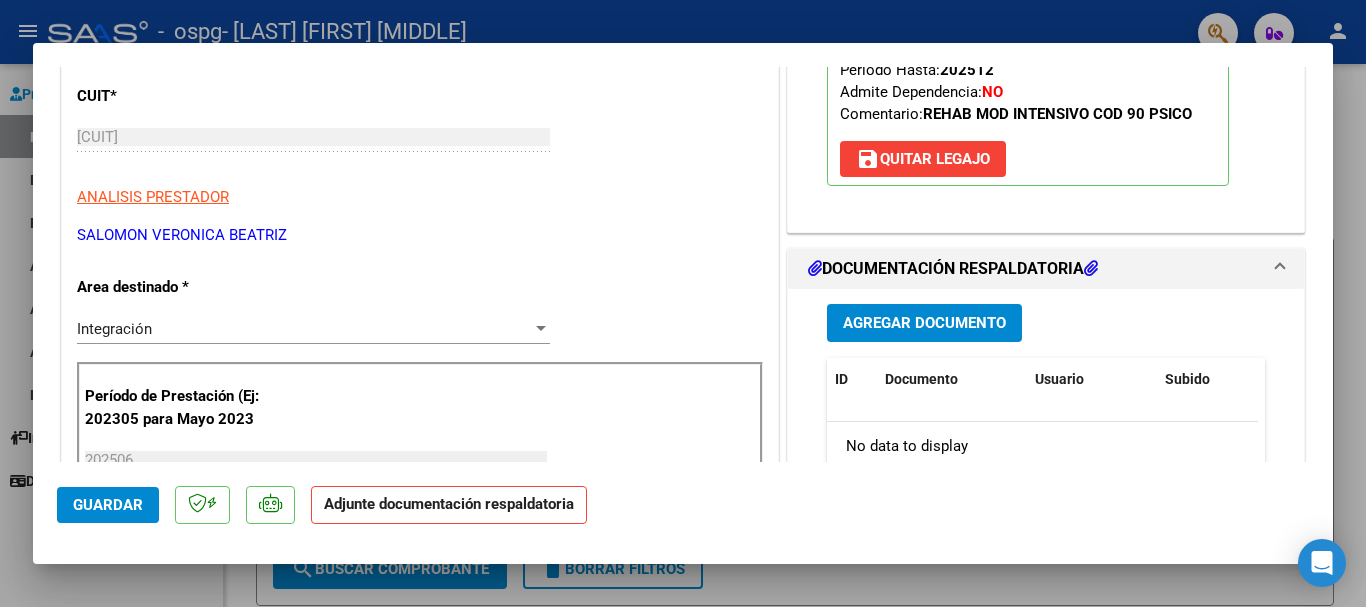 scroll, scrollTop: 371, scrollLeft: 0, axis: vertical 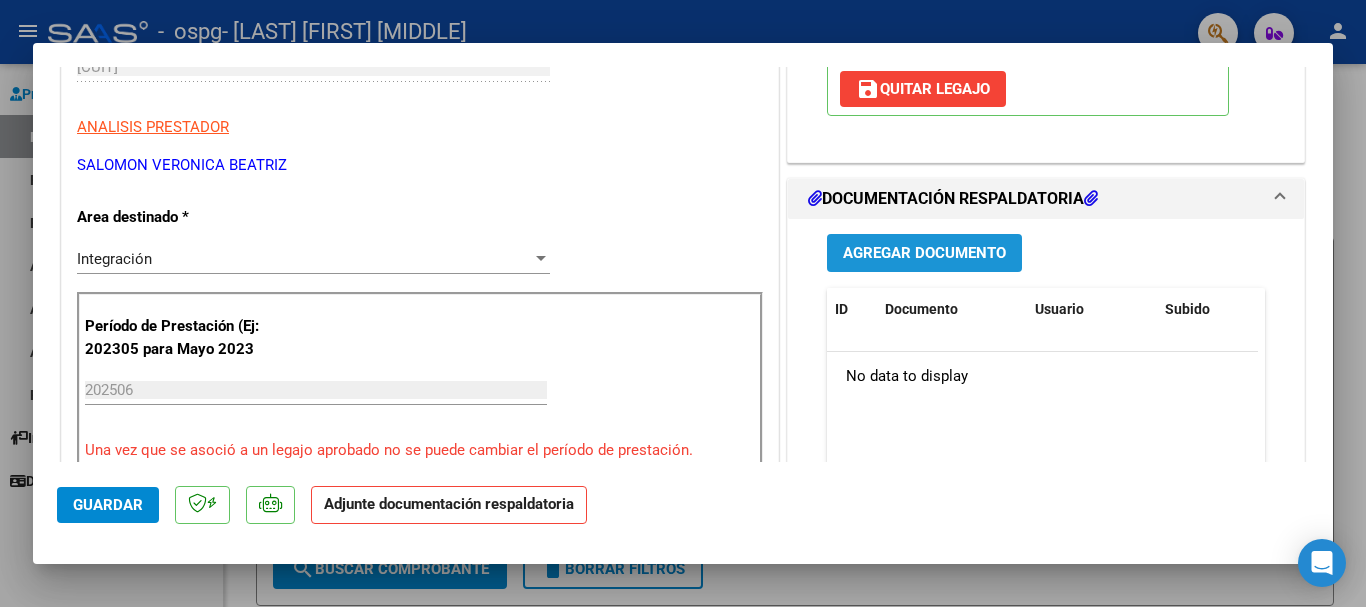 click on "Agregar Documento" at bounding box center [924, 254] 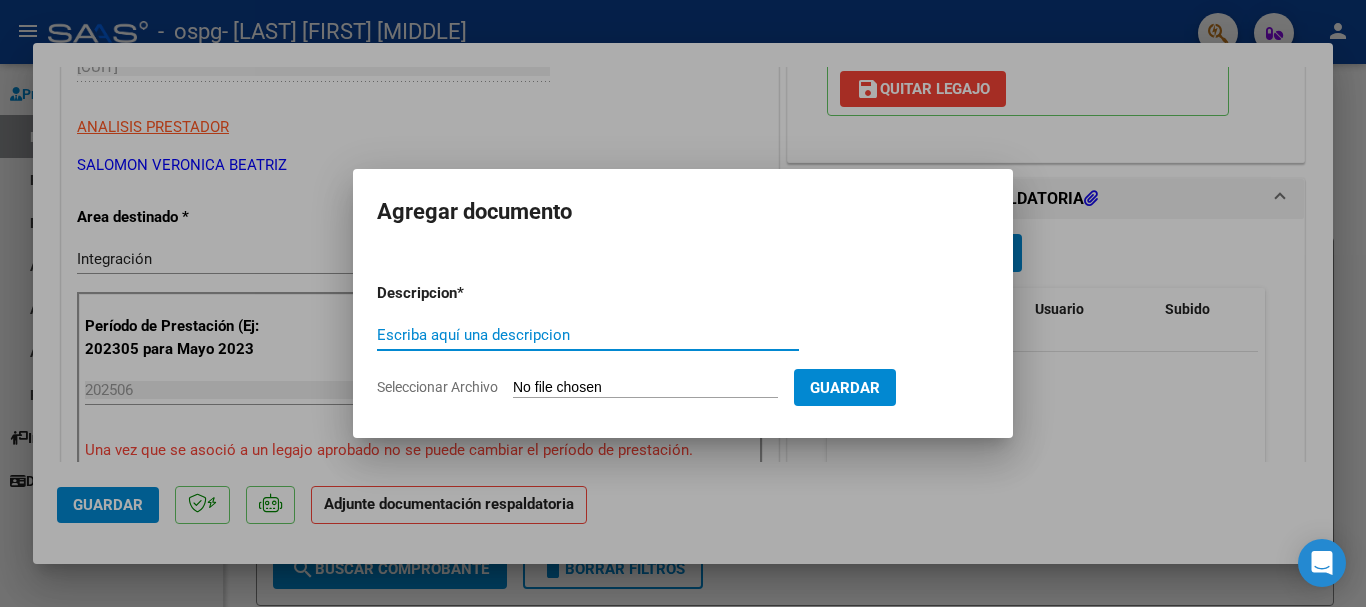 click on "Escriba aquí una descripcion" at bounding box center (588, 335) 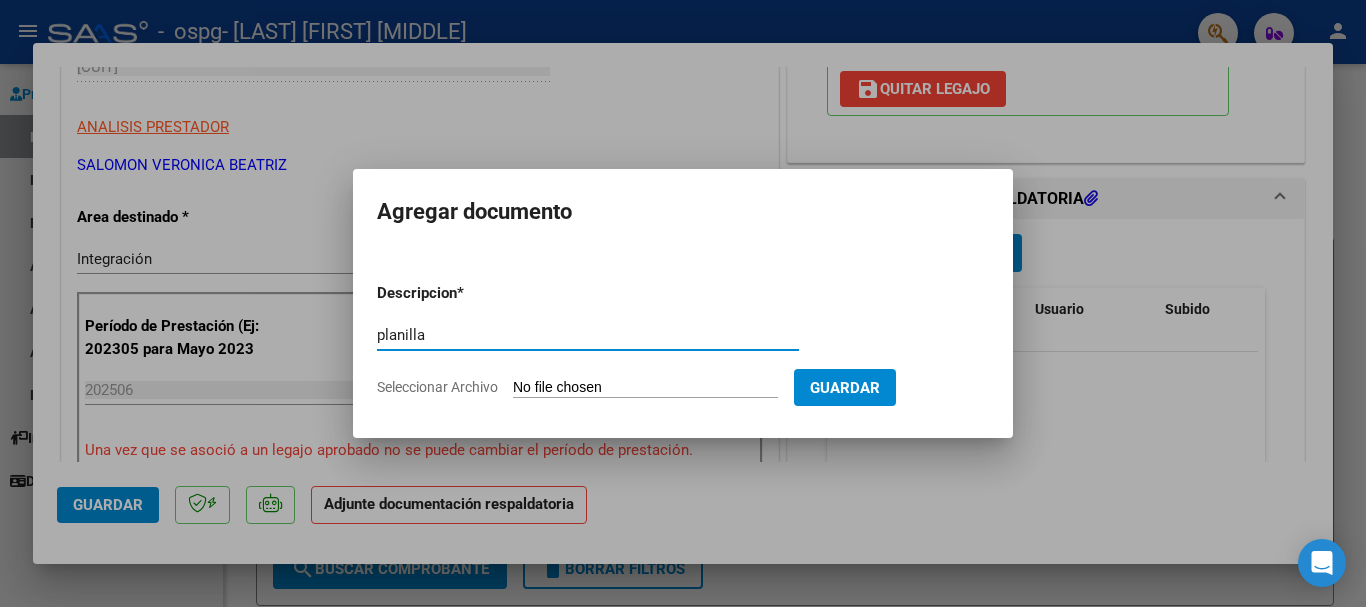 type on "planilla" 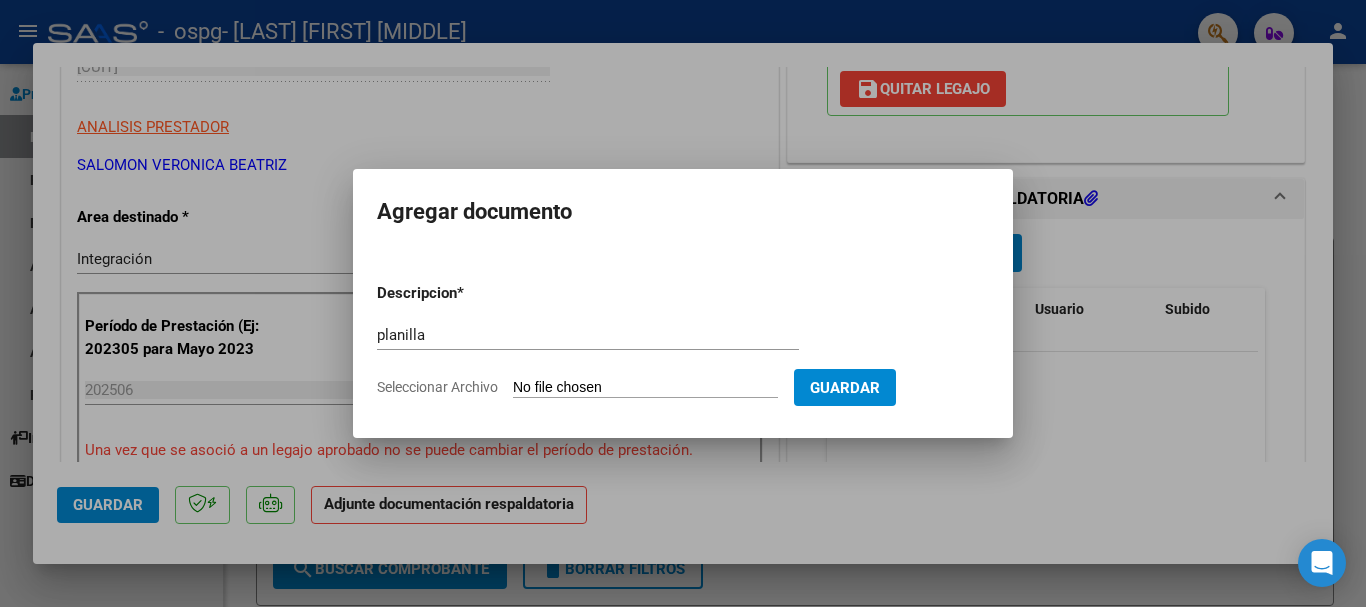 type on "C:\fakepath\[LAST] [FIRST] - Junio 25.pdf" 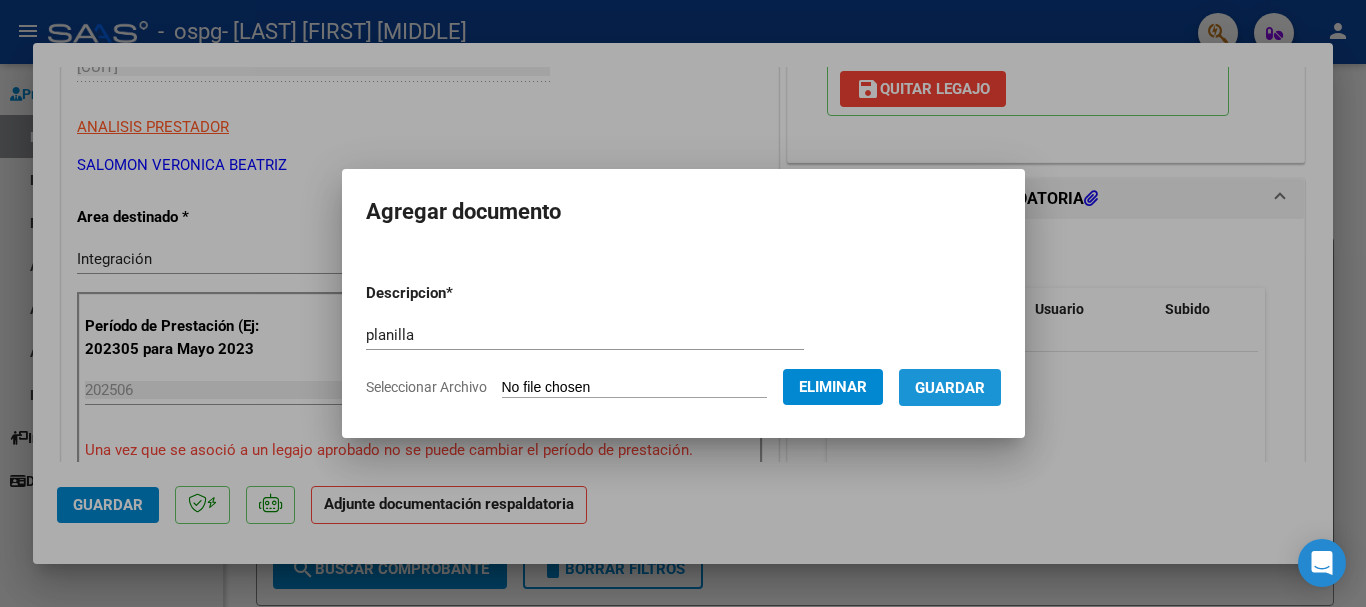 click on "Guardar" at bounding box center [950, 388] 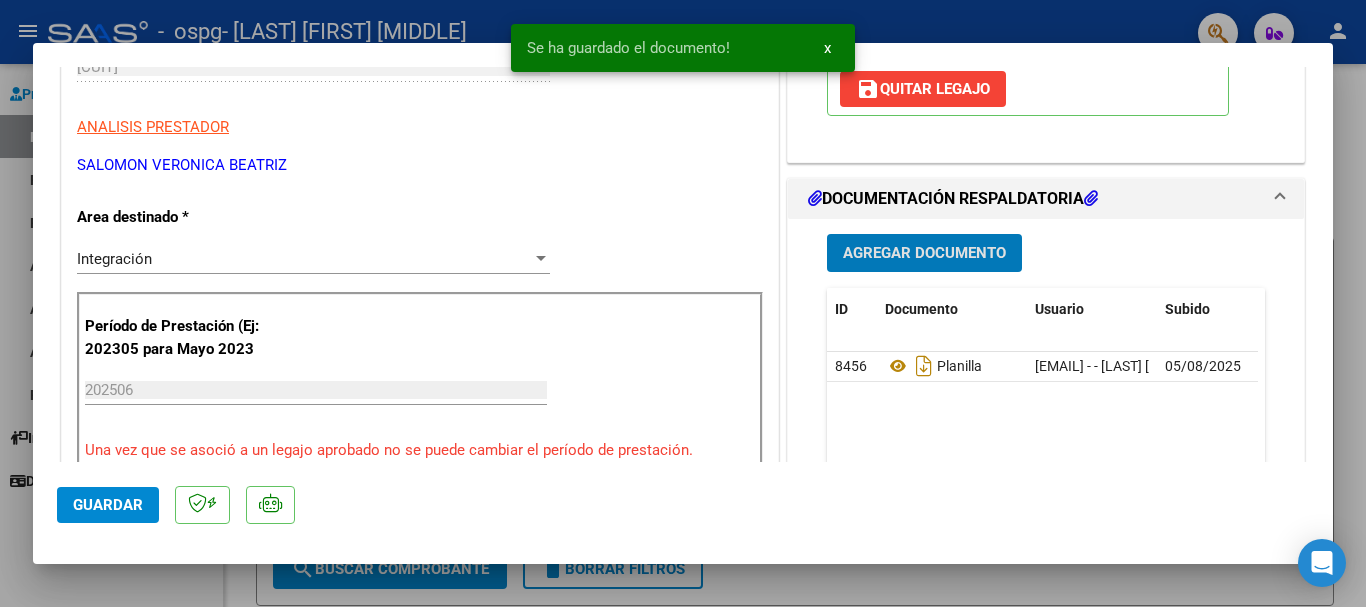 click on "Agregar Documento" at bounding box center (924, 254) 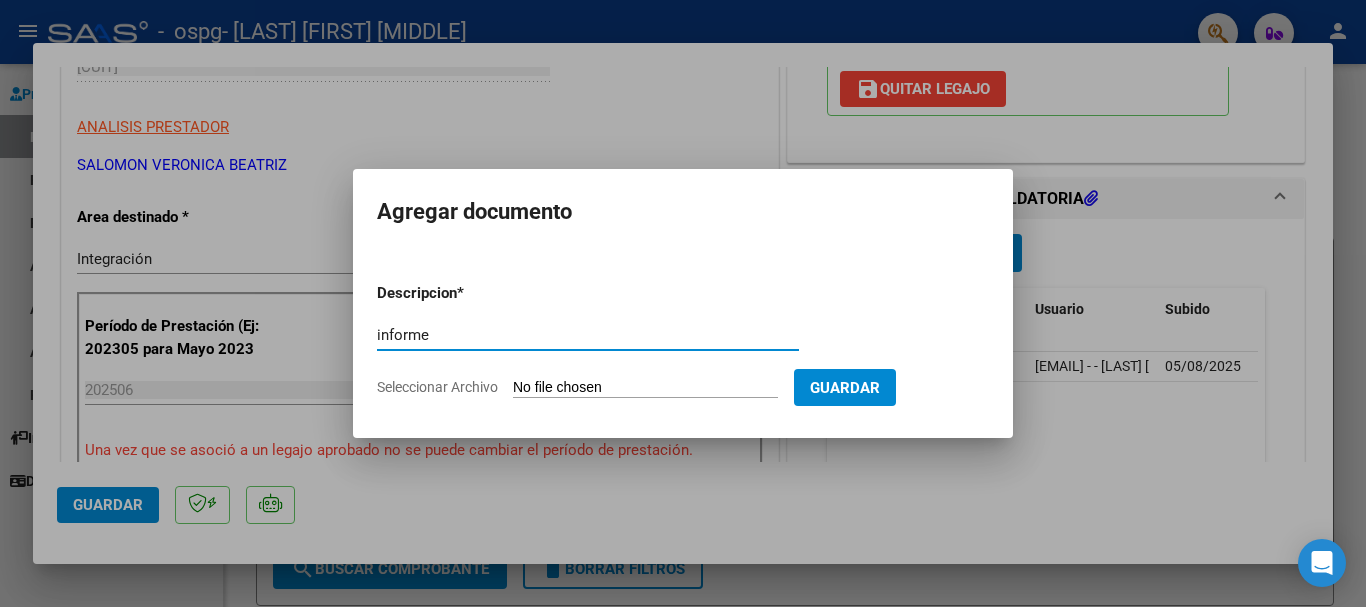 type on "informe" 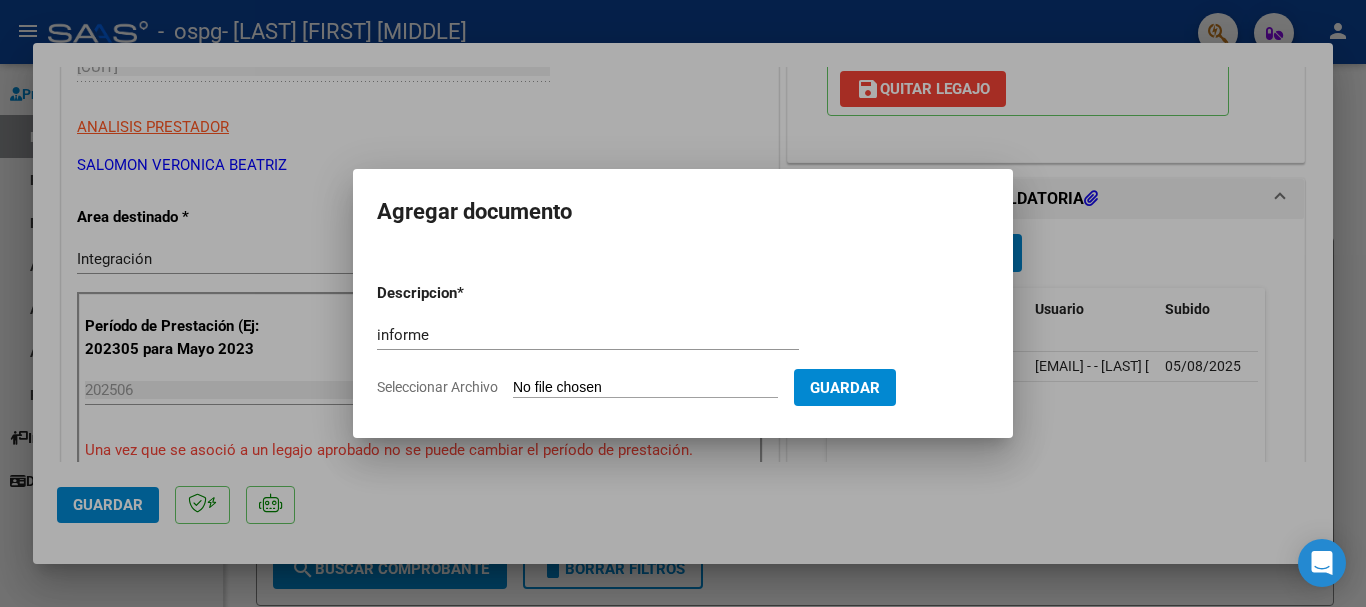 type on "C:\fakepath\[FIRST] [LAST], informe Junio 25.pdf" 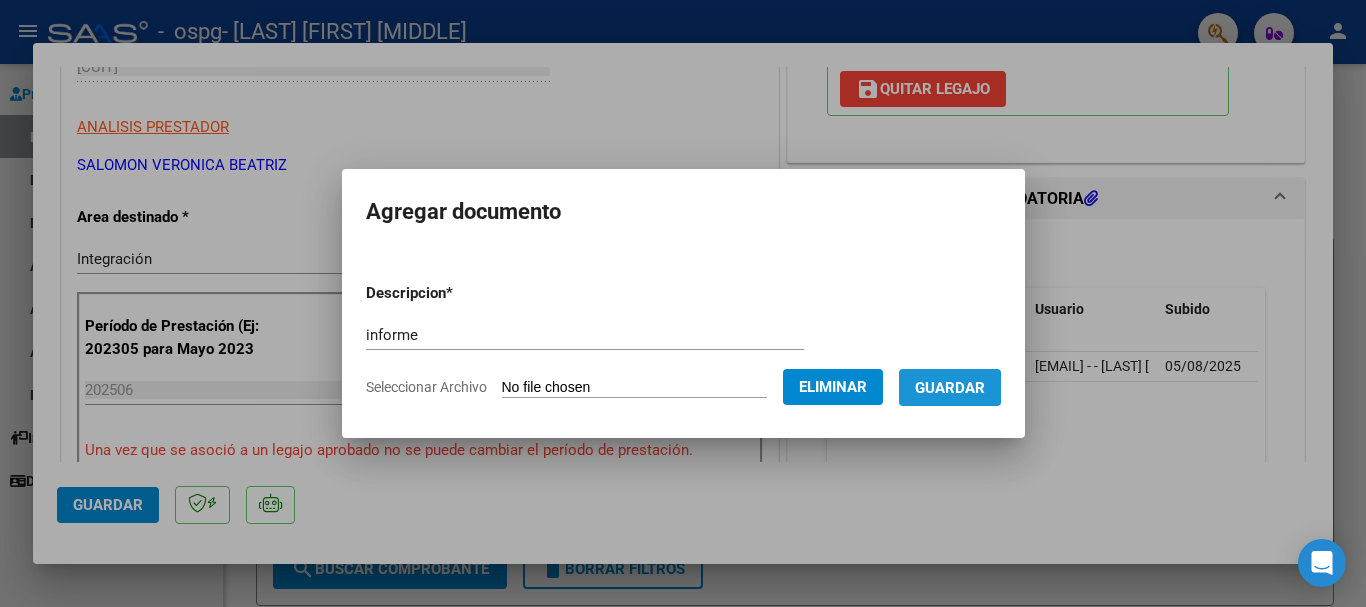 click on "Guardar" at bounding box center [950, 388] 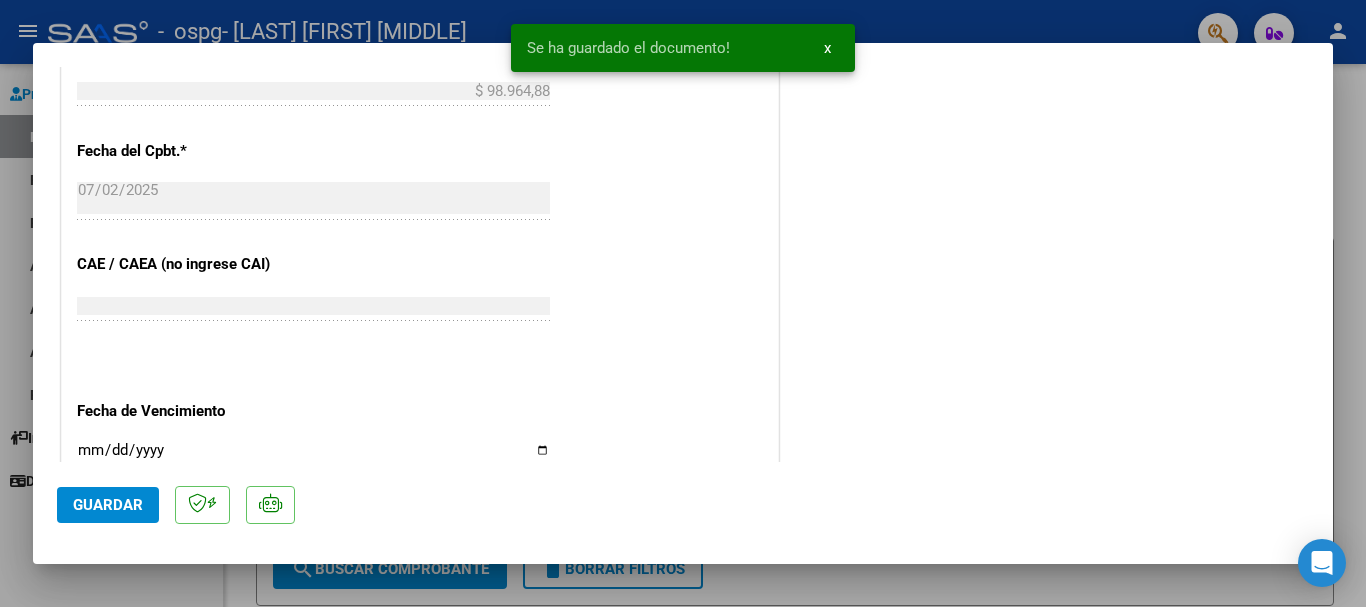 scroll, scrollTop: 1141, scrollLeft: 0, axis: vertical 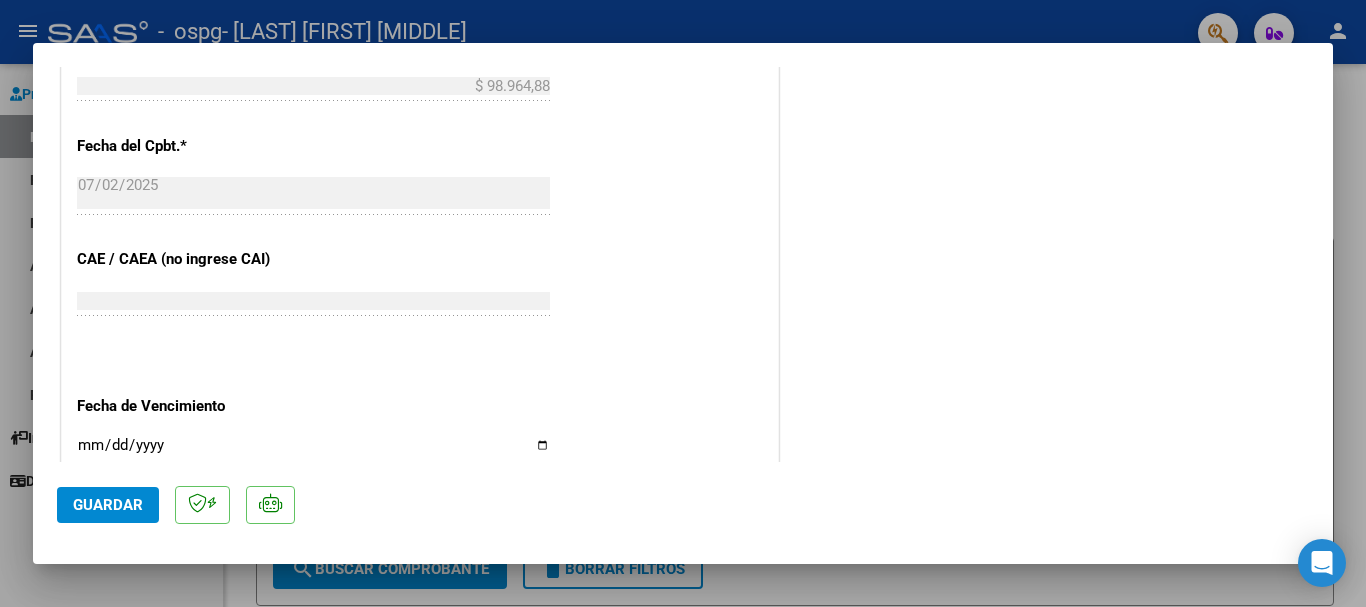 click on "Guardar" 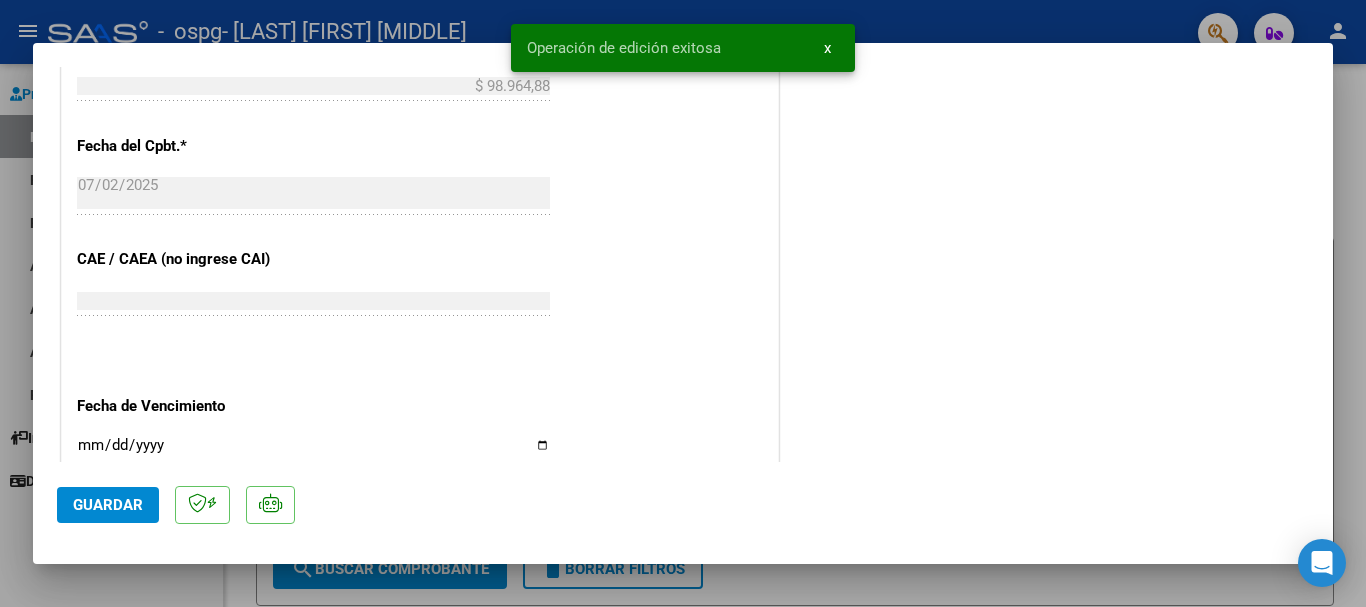 click at bounding box center (683, 303) 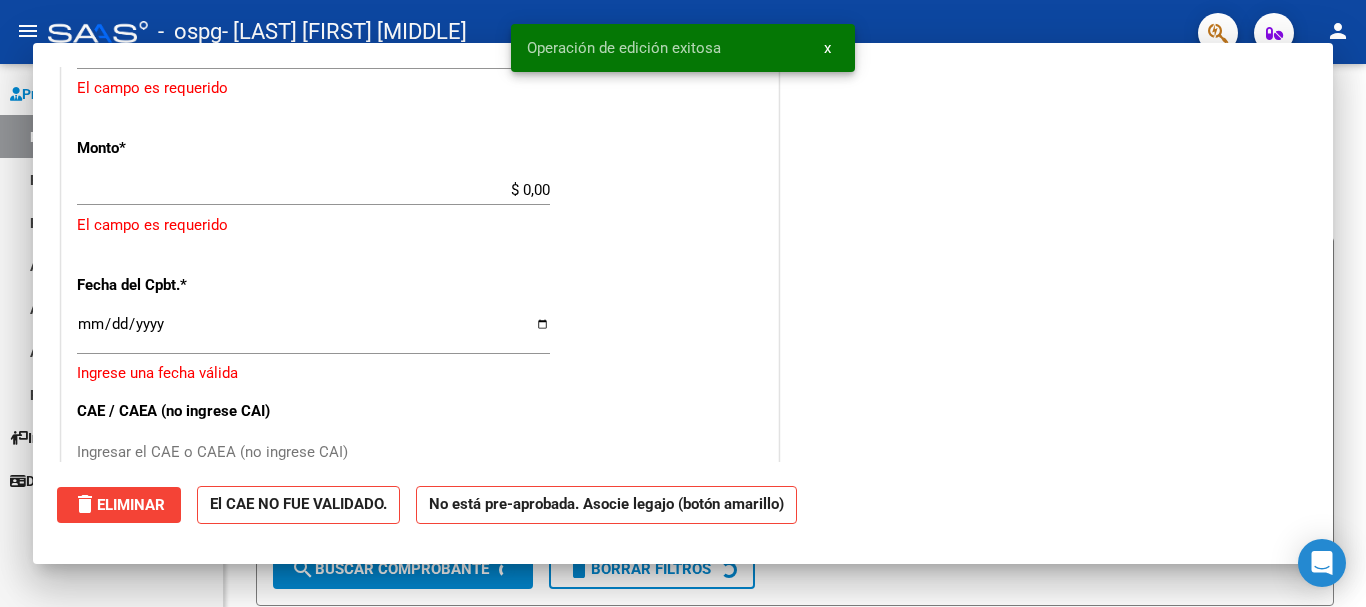 scroll, scrollTop: 0, scrollLeft: 0, axis: both 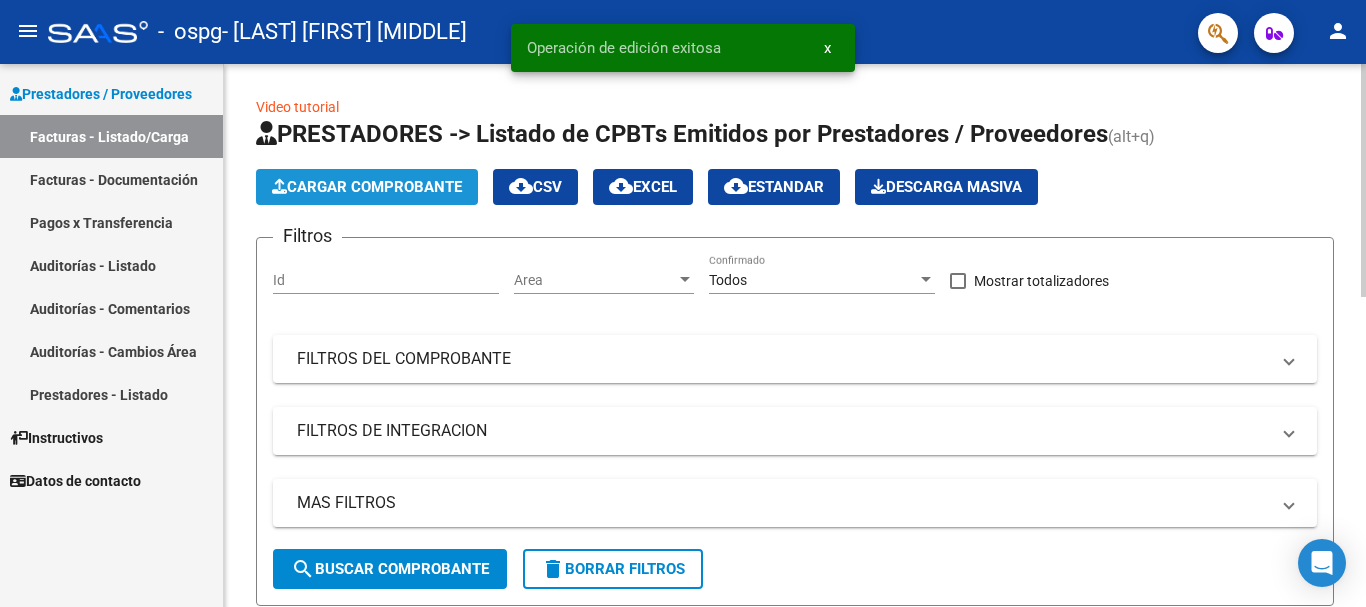 click on "Cargar Comprobante" 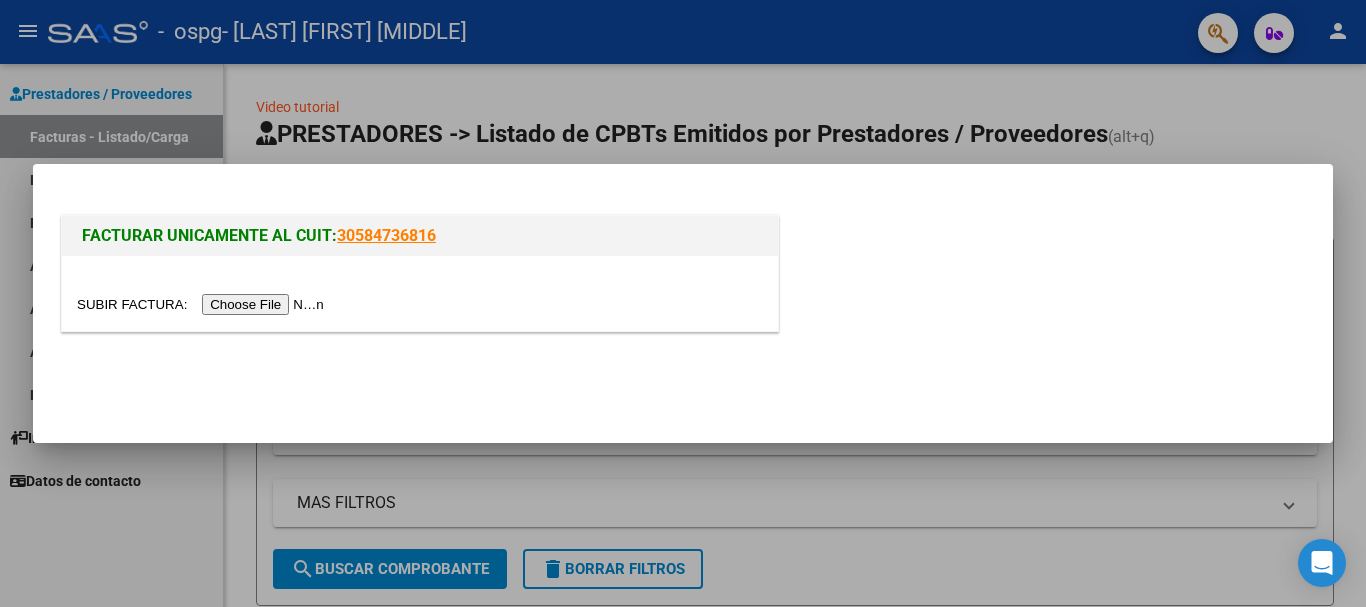 click at bounding box center [203, 304] 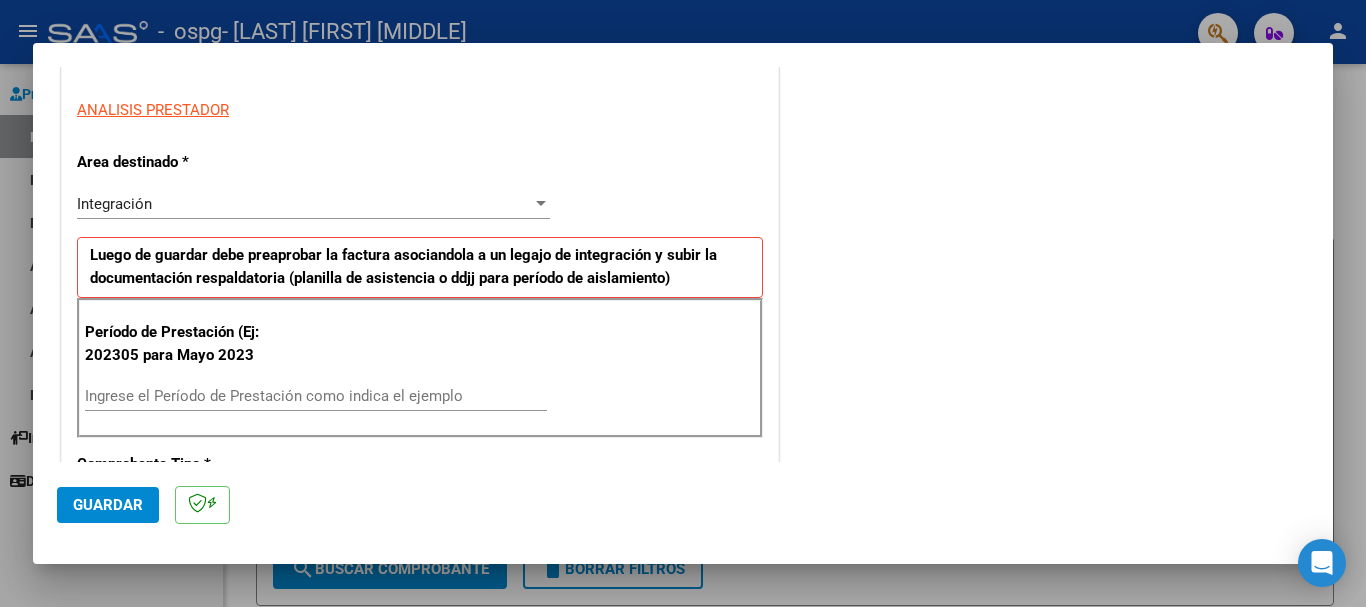 scroll, scrollTop: 402, scrollLeft: 0, axis: vertical 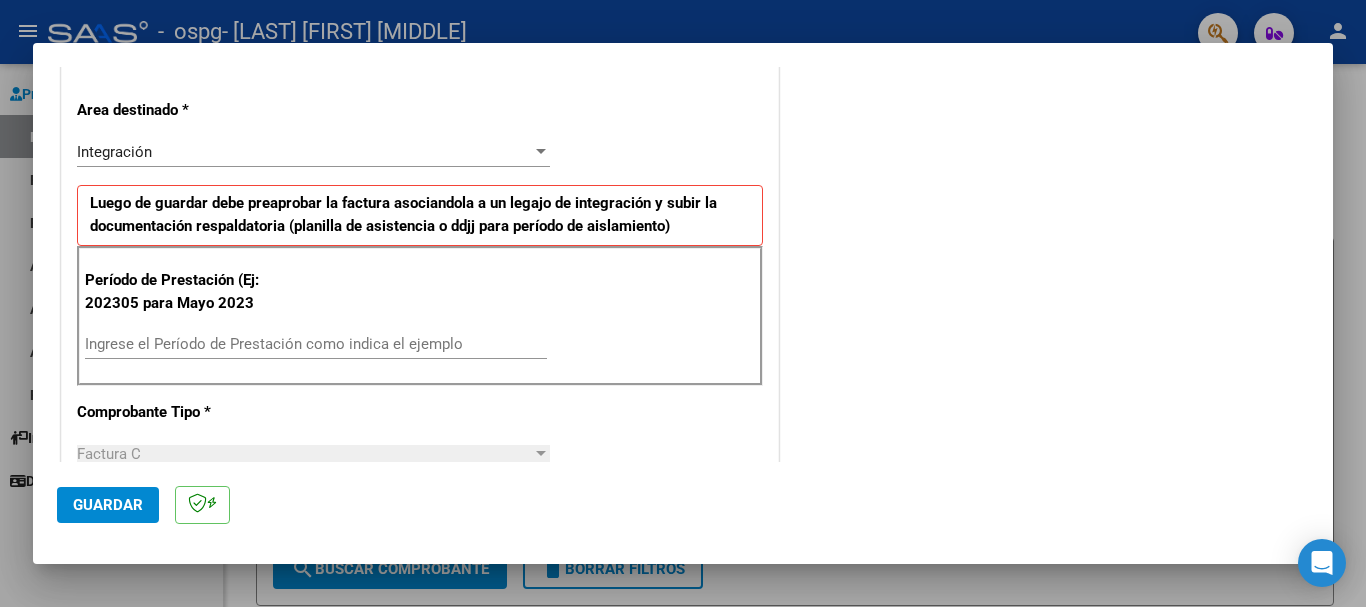 click on "Ingrese el Período de Prestación como indica el ejemplo" at bounding box center [316, 344] 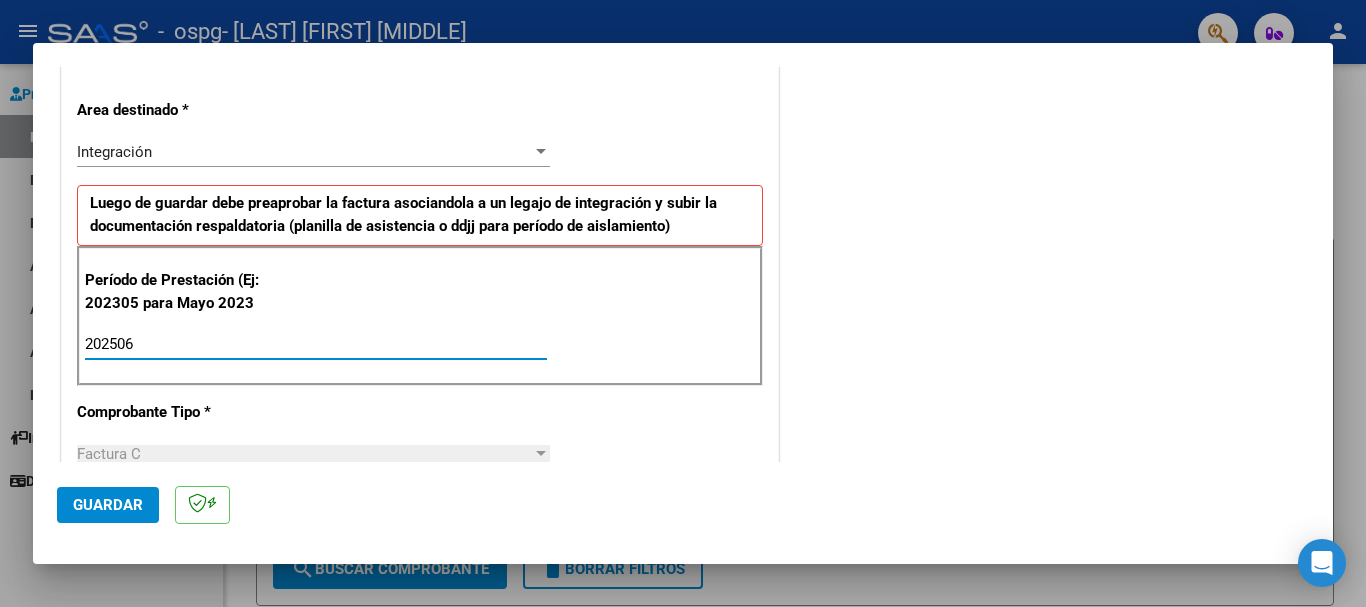 type on "202506" 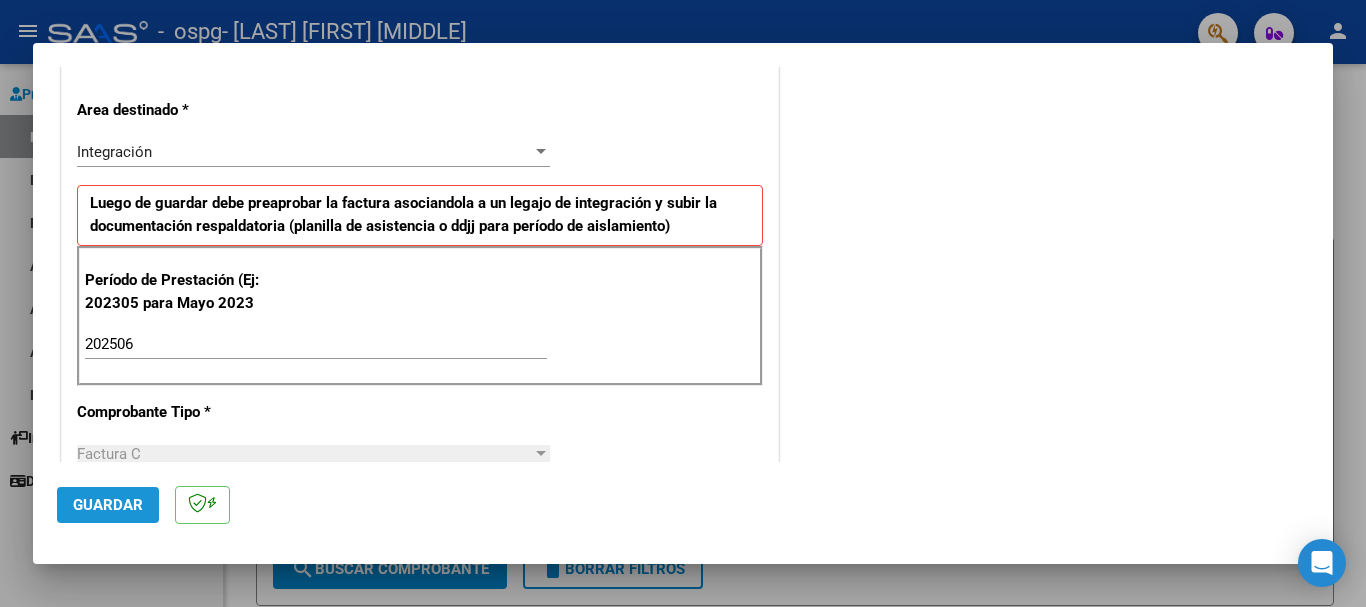 click on "Guardar" 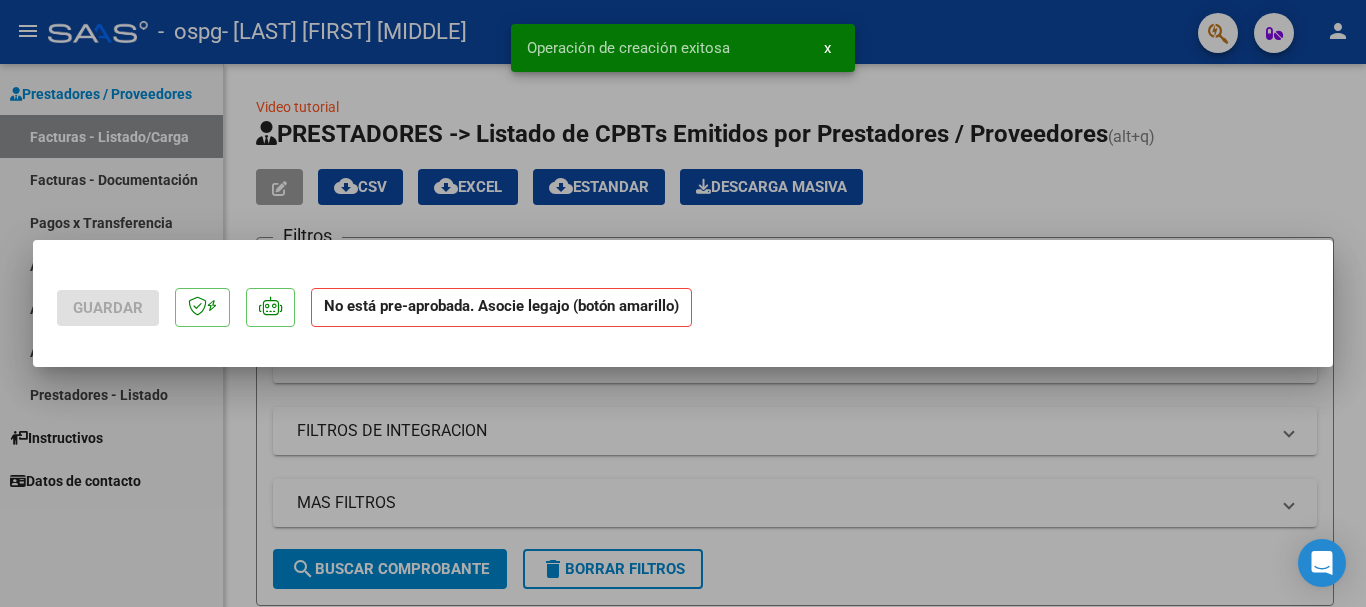 scroll, scrollTop: 0, scrollLeft: 0, axis: both 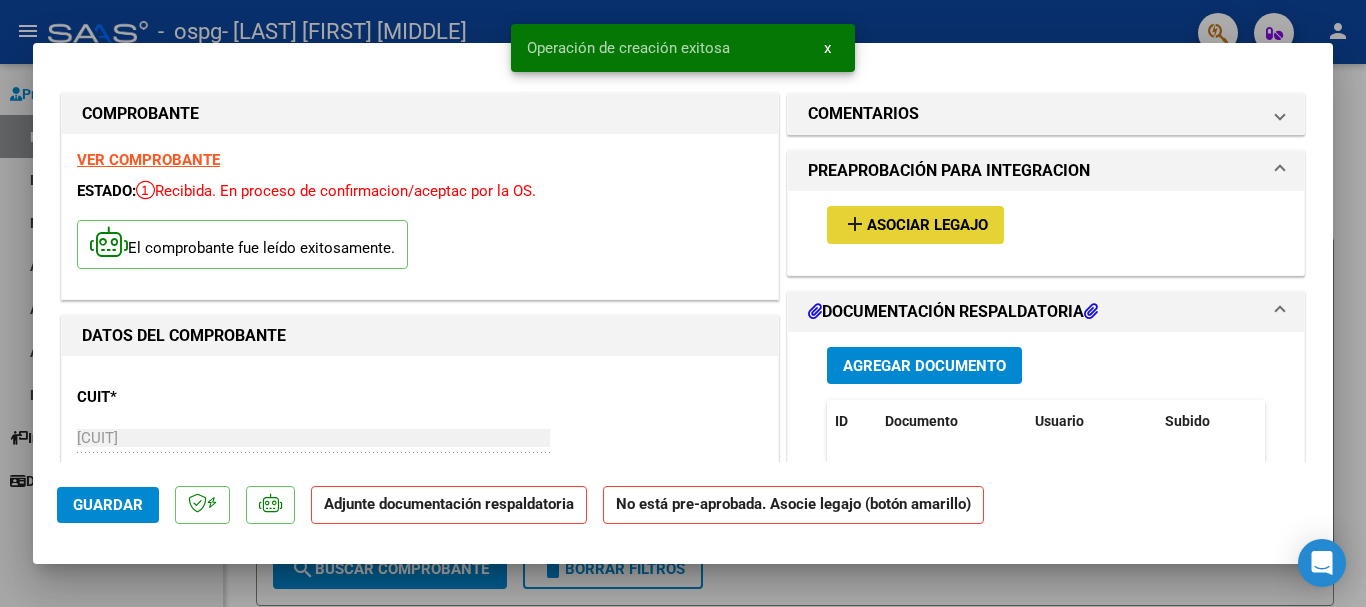 click on "Asociar Legajo" at bounding box center (927, 226) 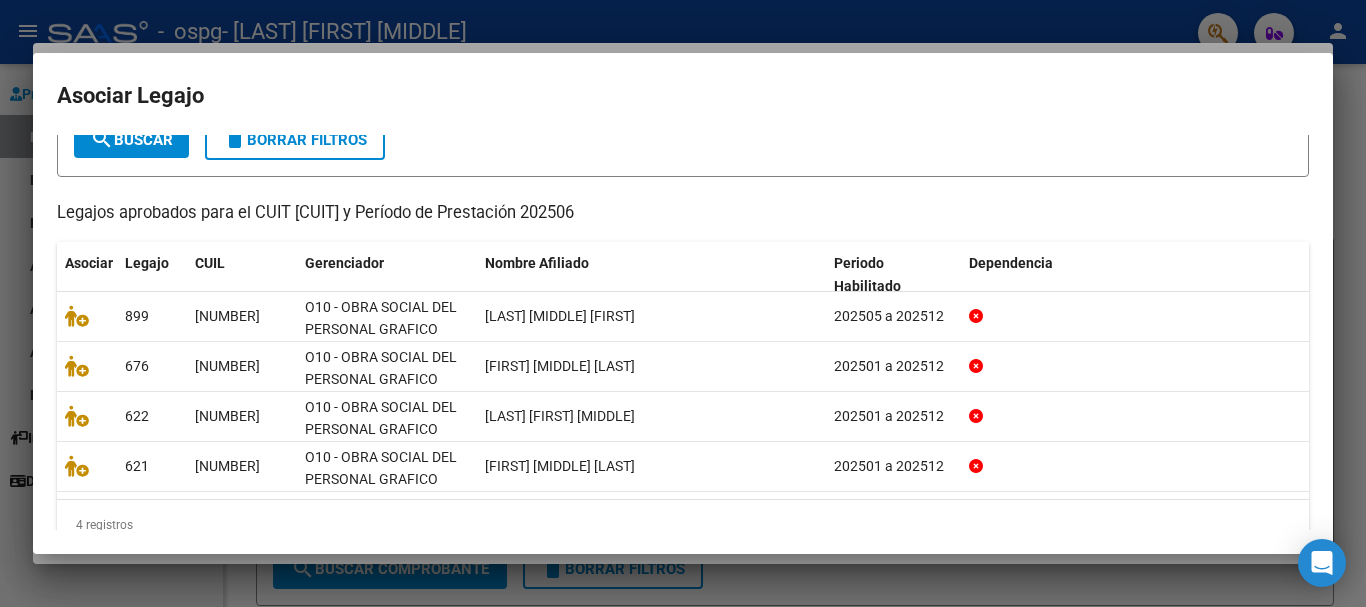 scroll, scrollTop: 153, scrollLeft: 0, axis: vertical 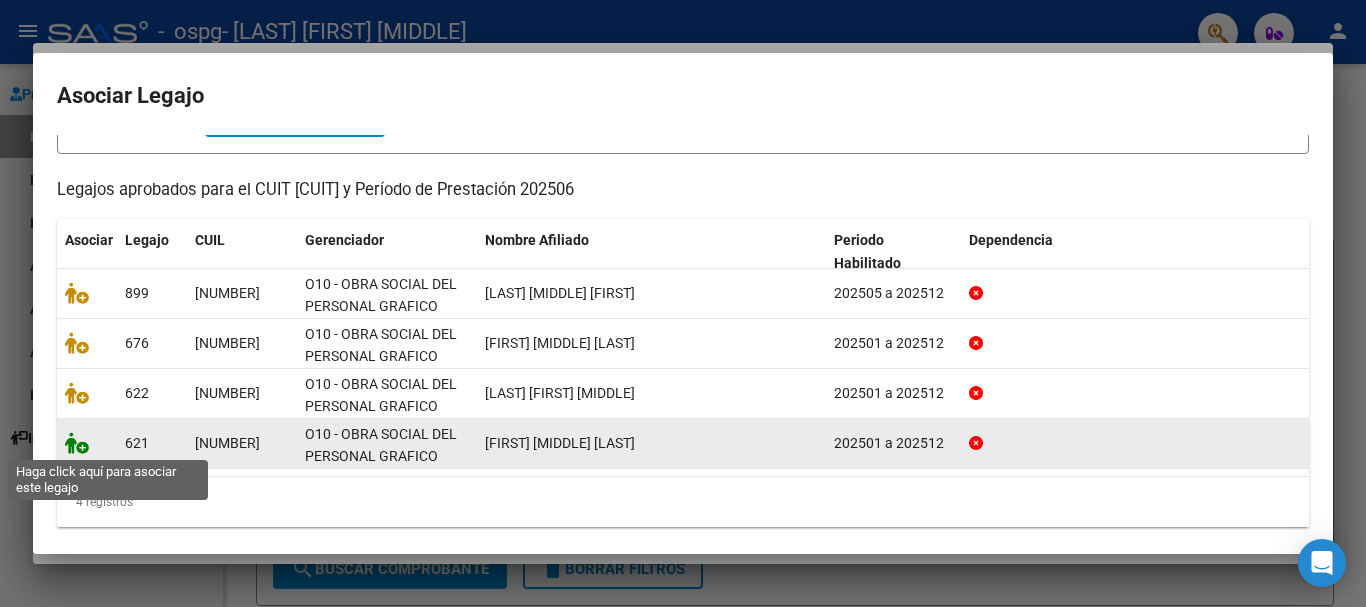 click 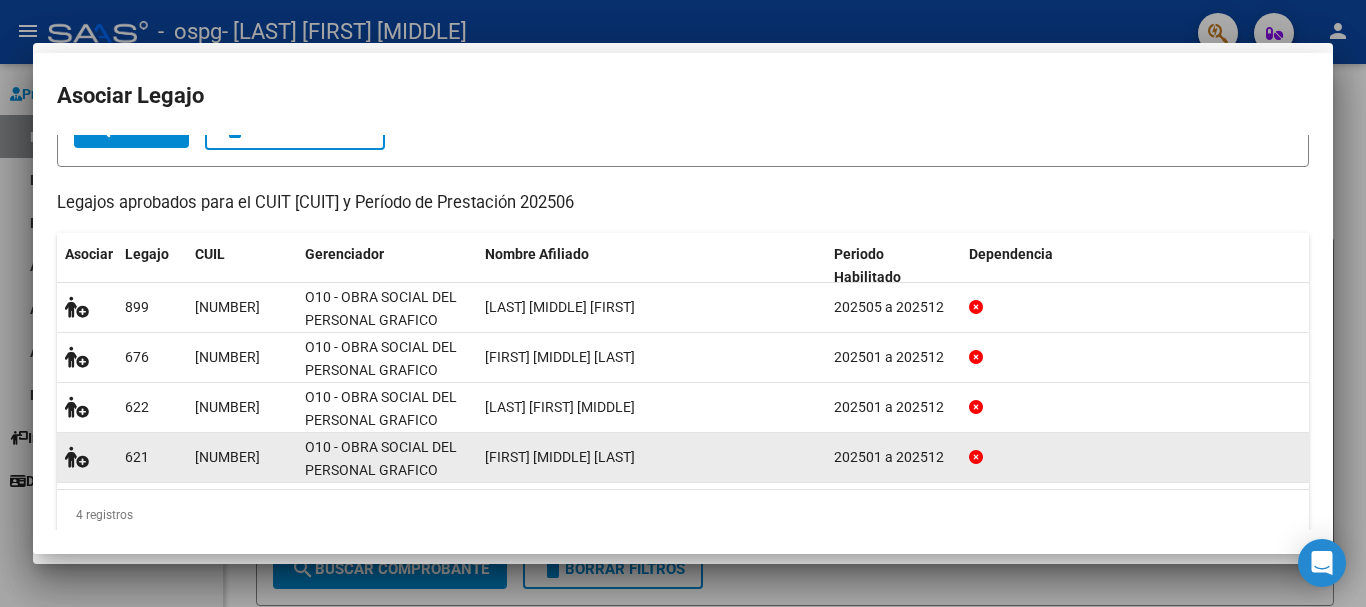 scroll, scrollTop: 166, scrollLeft: 0, axis: vertical 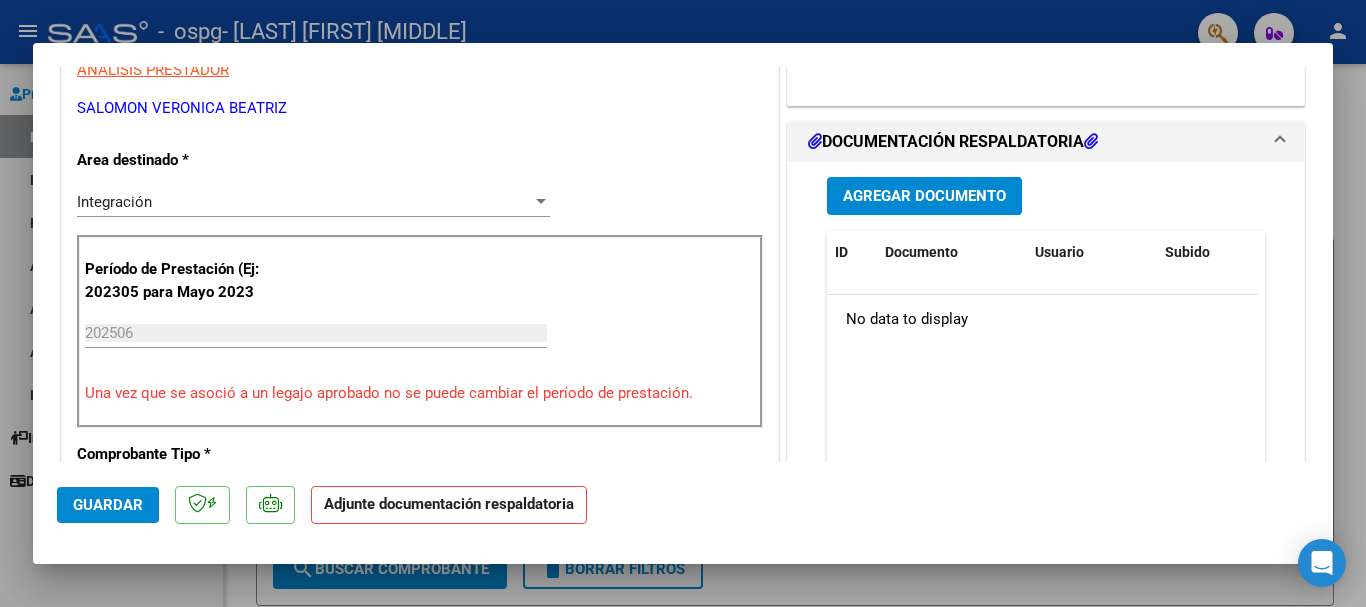 click on "Agregar Documento" at bounding box center (924, 197) 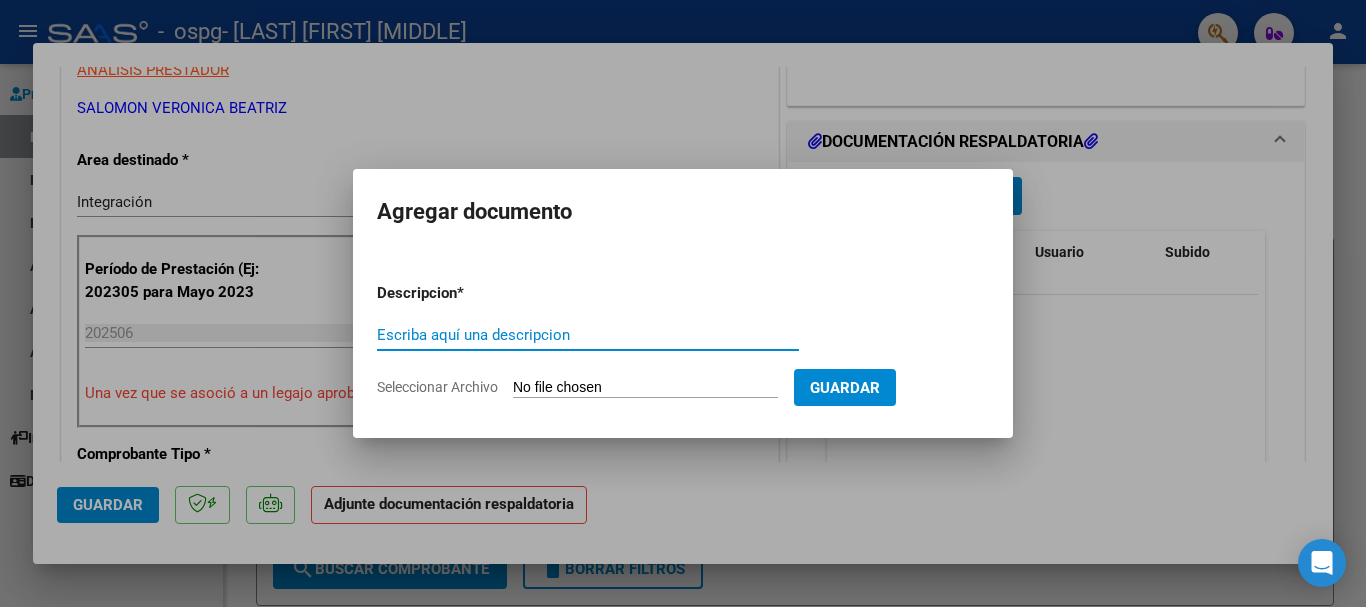 type on "o" 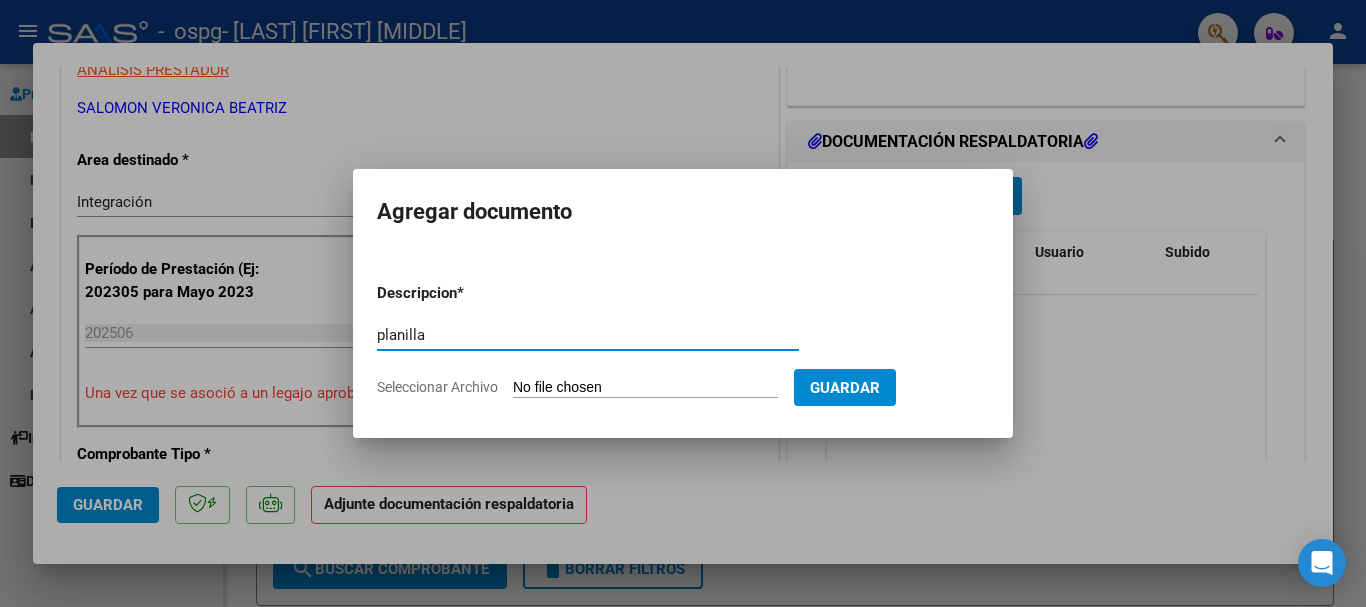 type on "planilla" 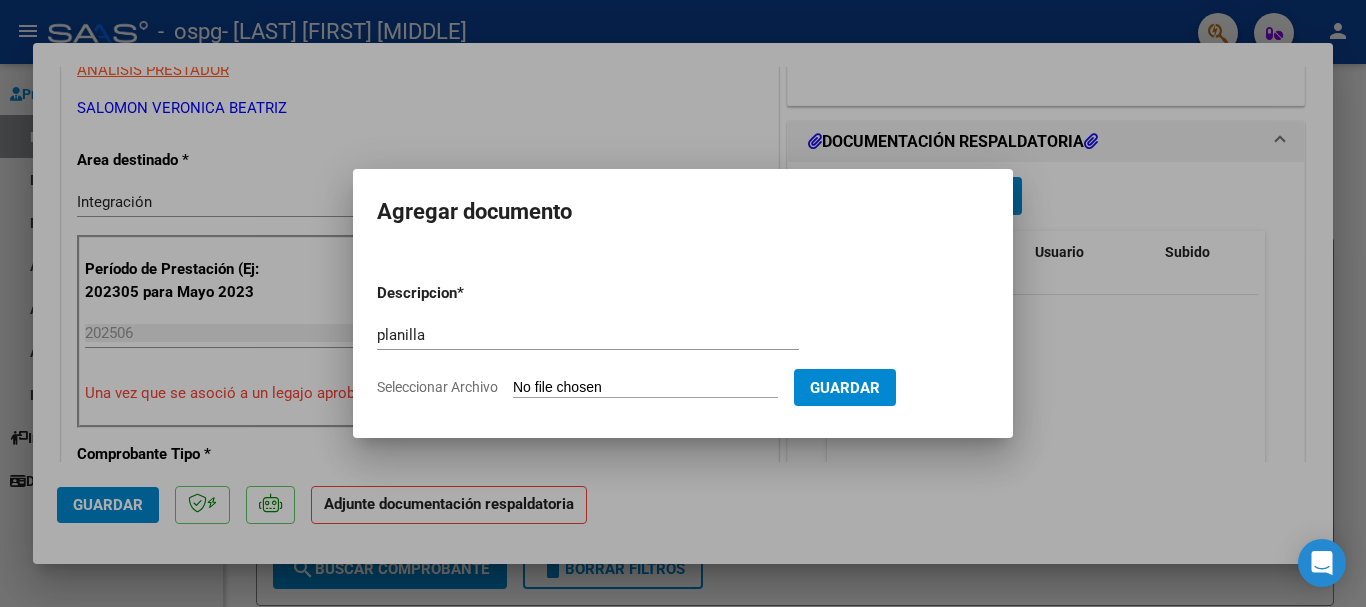 click on "Seleccionar Archivo" at bounding box center [645, 388] 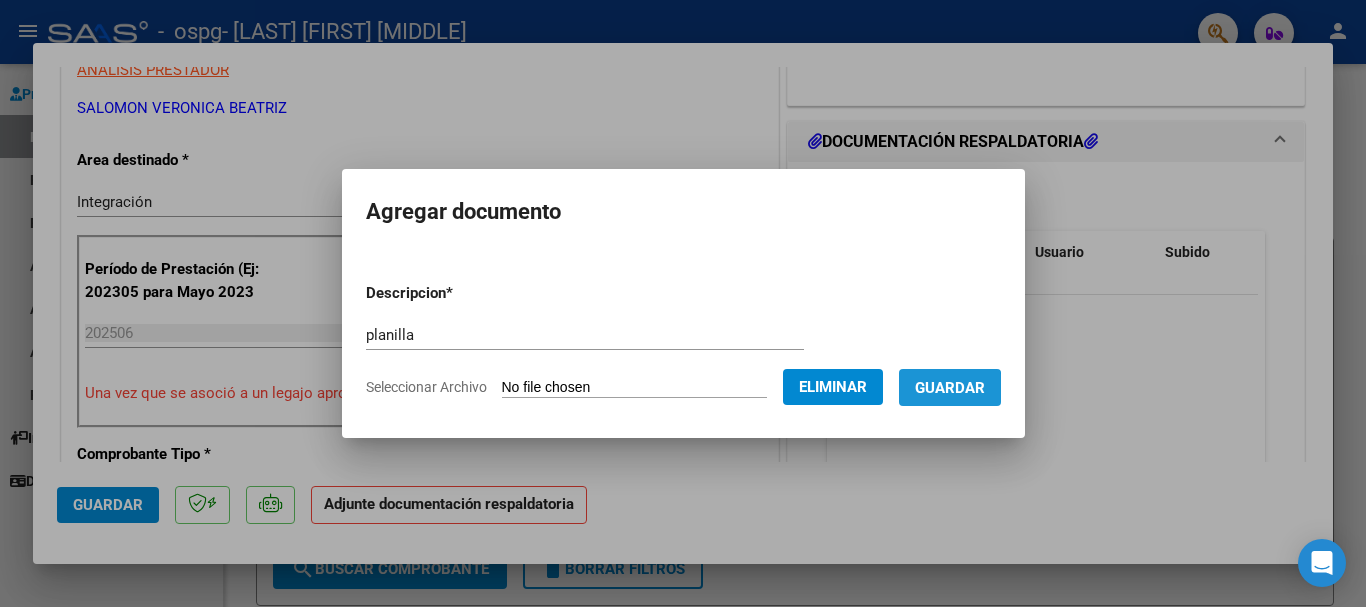 click on "Guardar" at bounding box center [950, 388] 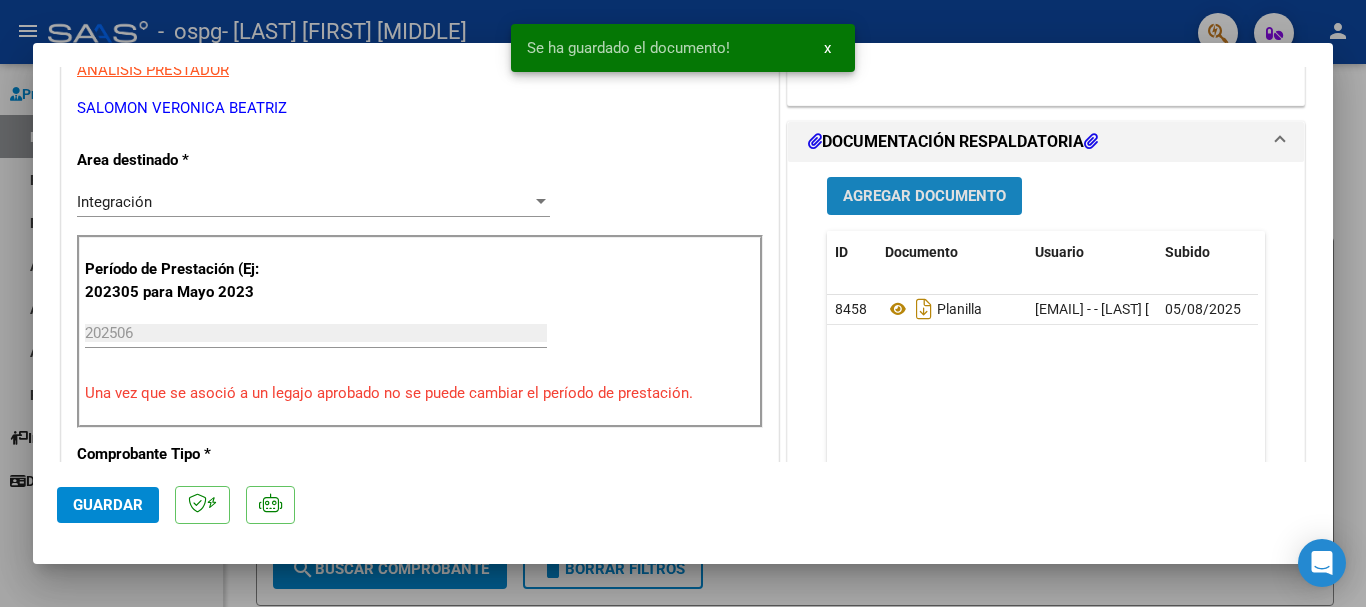 click on "Agregar Documento" at bounding box center [924, 197] 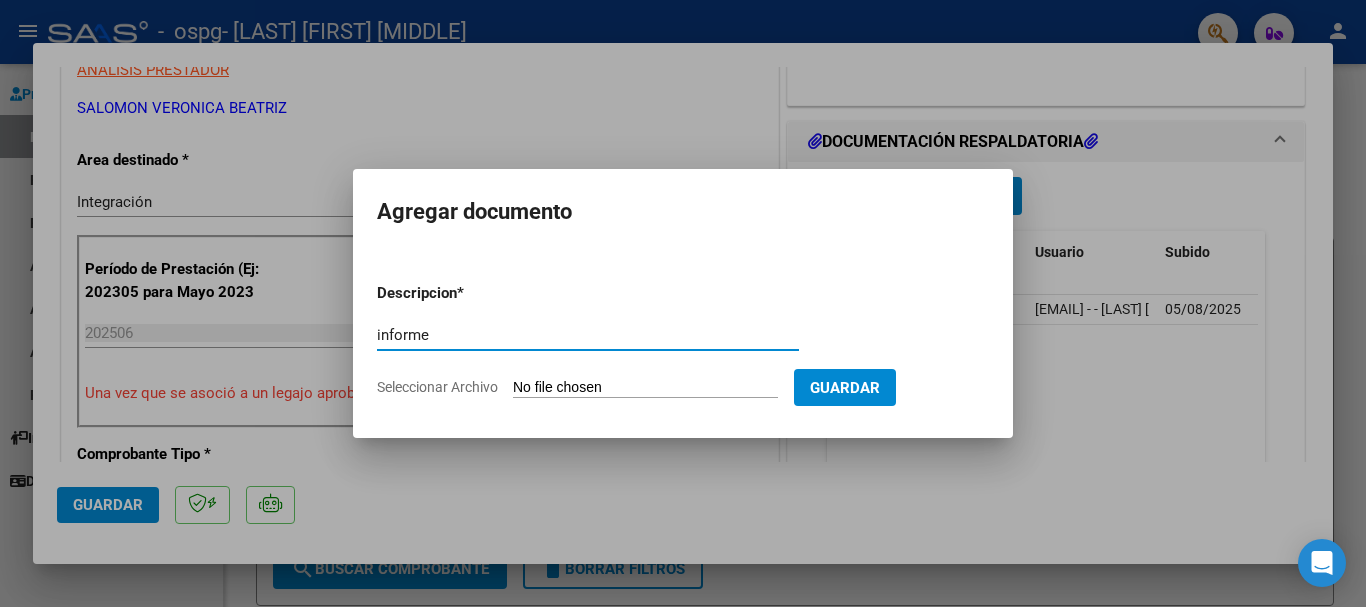 type on "informe" 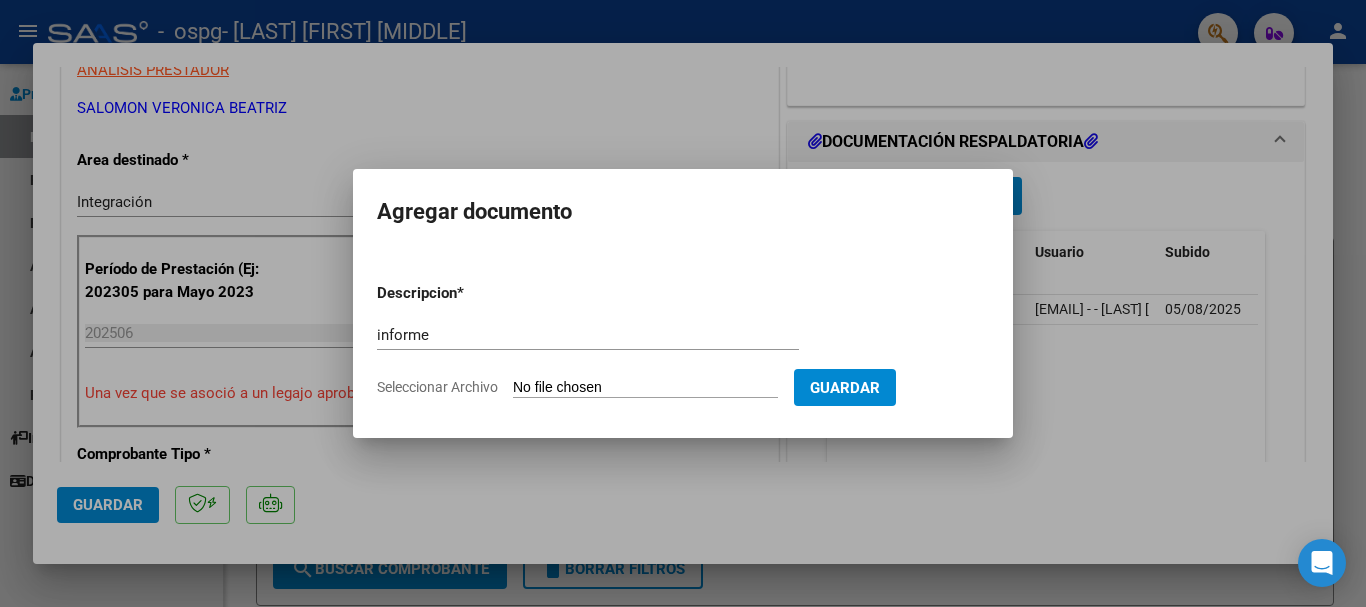 type on "C:\fakepath\[FIRST] [LAST], informe Junio 25.pdf" 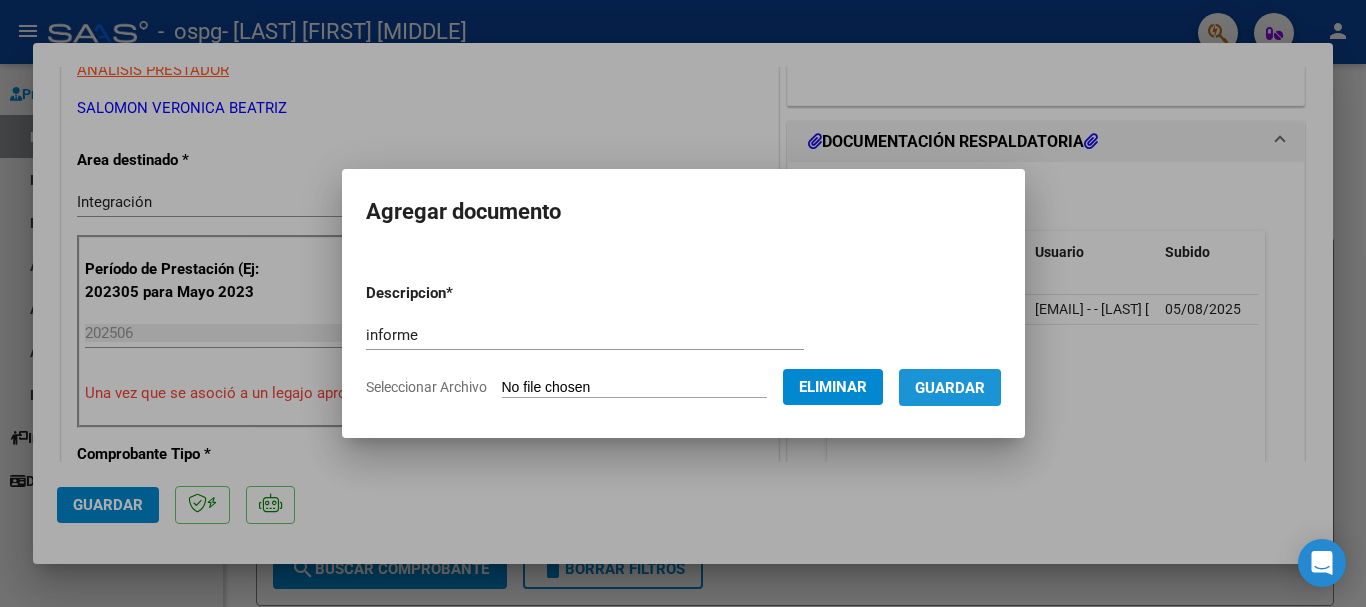 click on "Guardar" at bounding box center [950, 387] 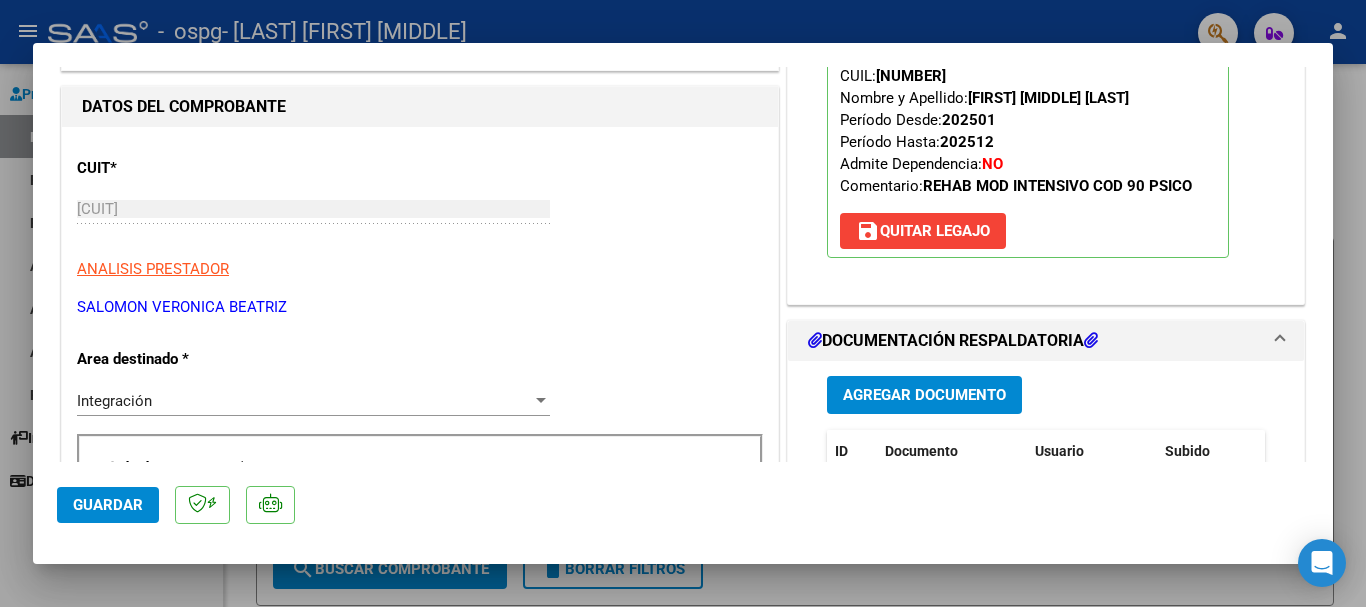 scroll, scrollTop: 274, scrollLeft: 0, axis: vertical 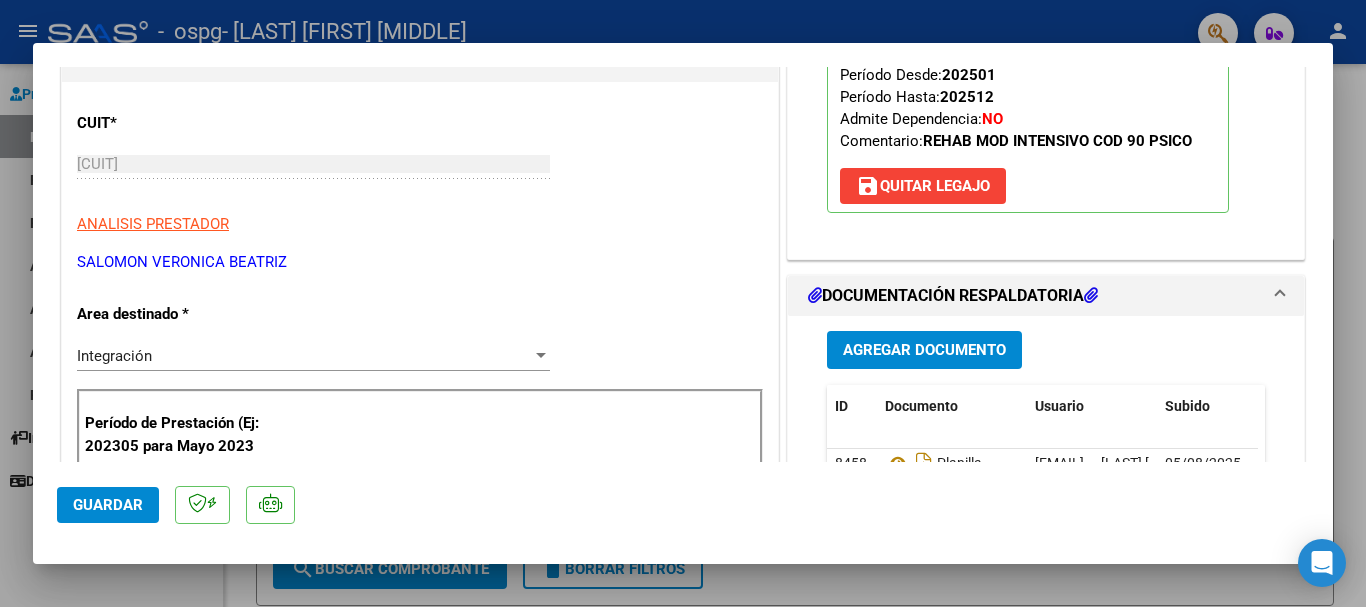 click on "Guardar" 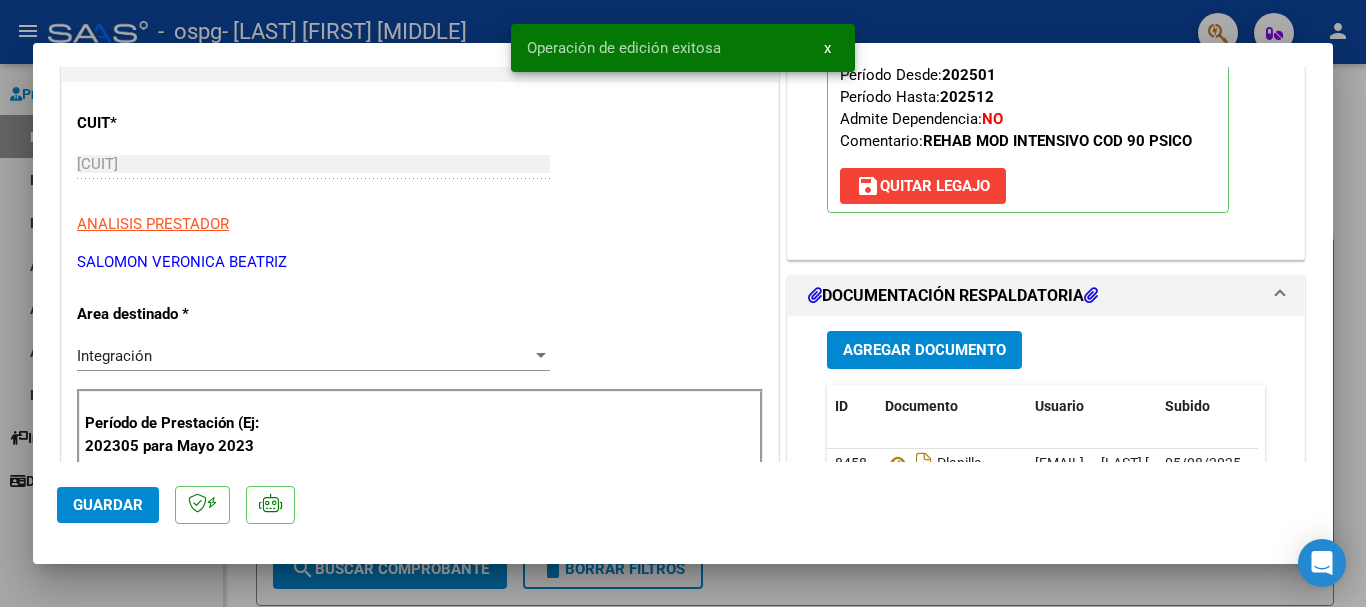 click at bounding box center (683, 303) 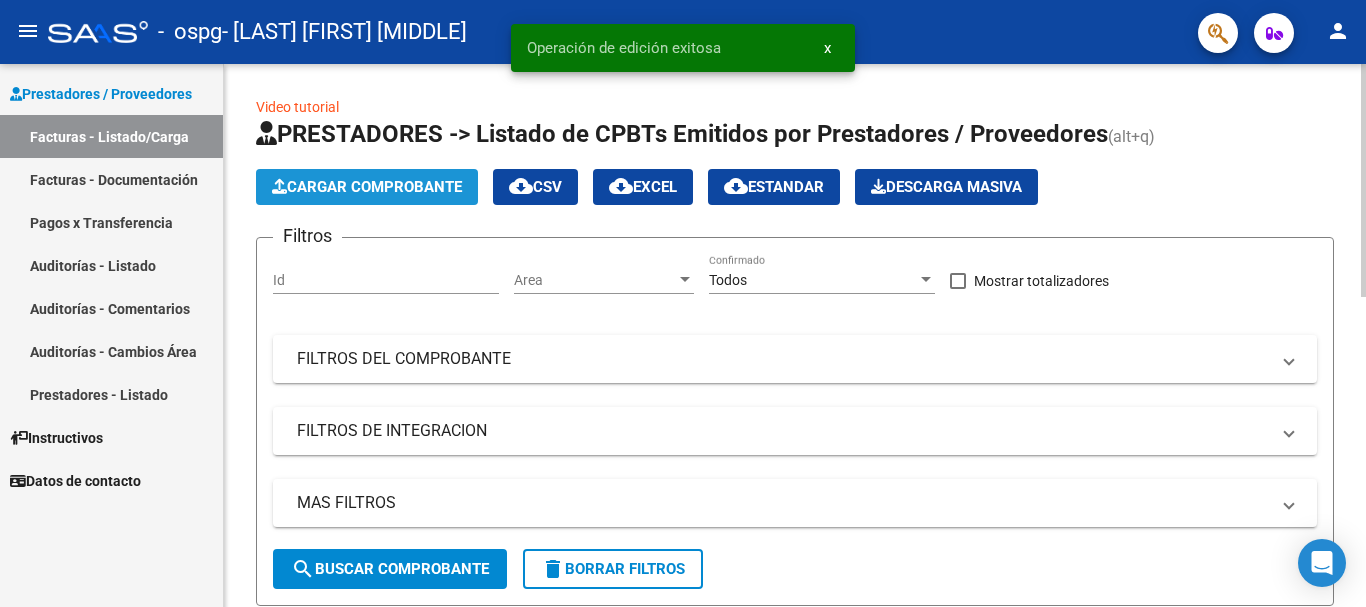 click on "Cargar Comprobante" 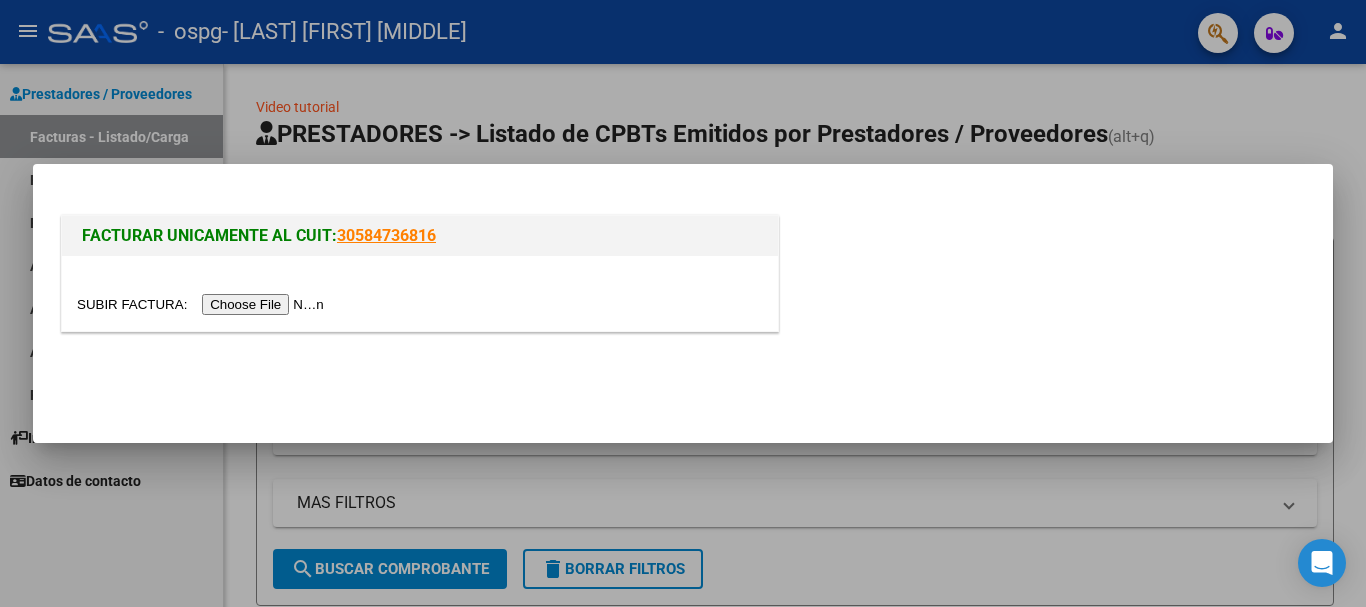click at bounding box center (203, 304) 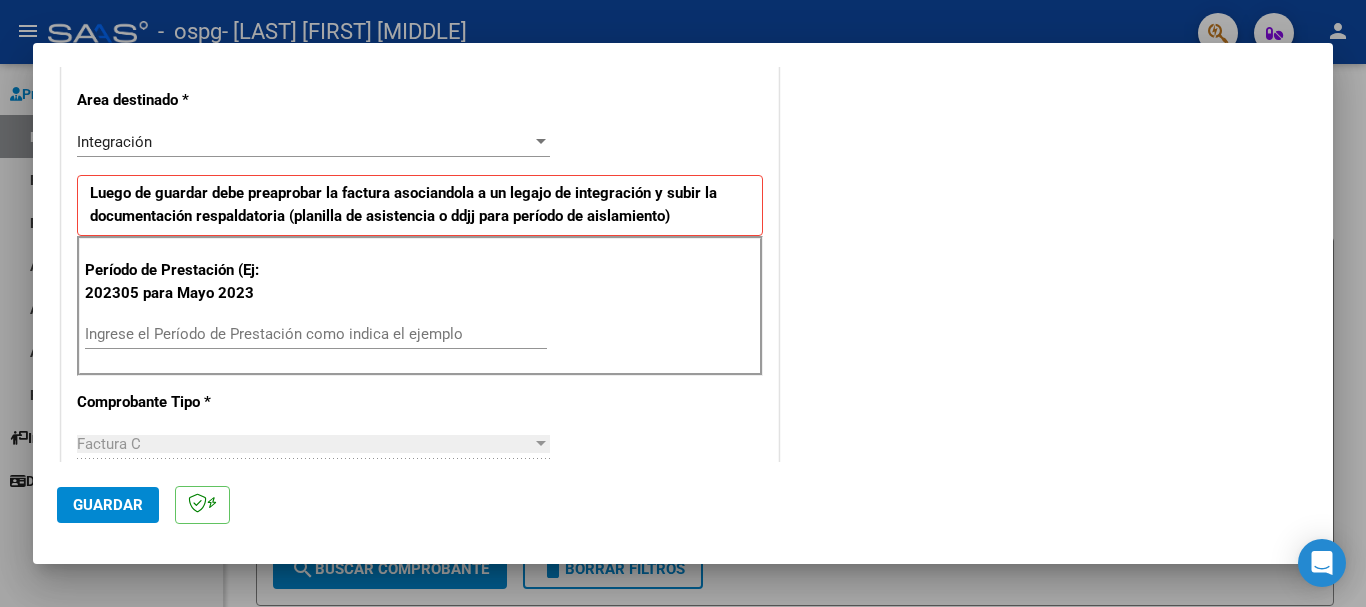 scroll, scrollTop: 469, scrollLeft: 0, axis: vertical 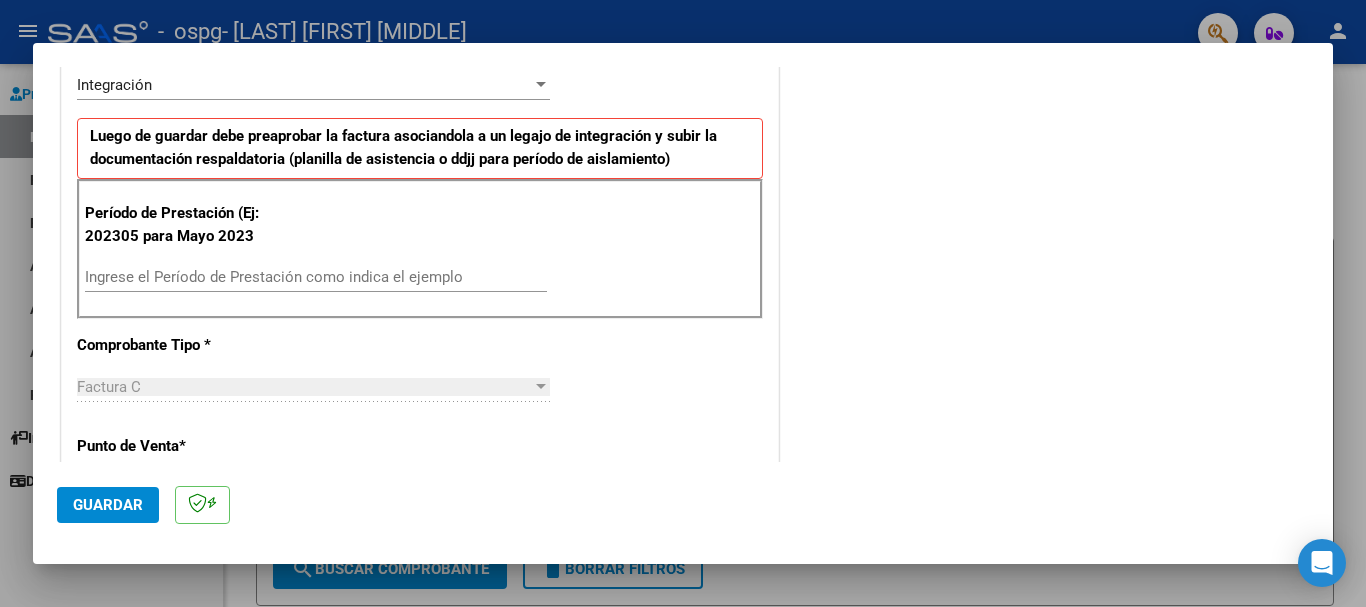 click on "Ingrese el Período de Prestación como indica el ejemplo" at bounding box center (316, 277) 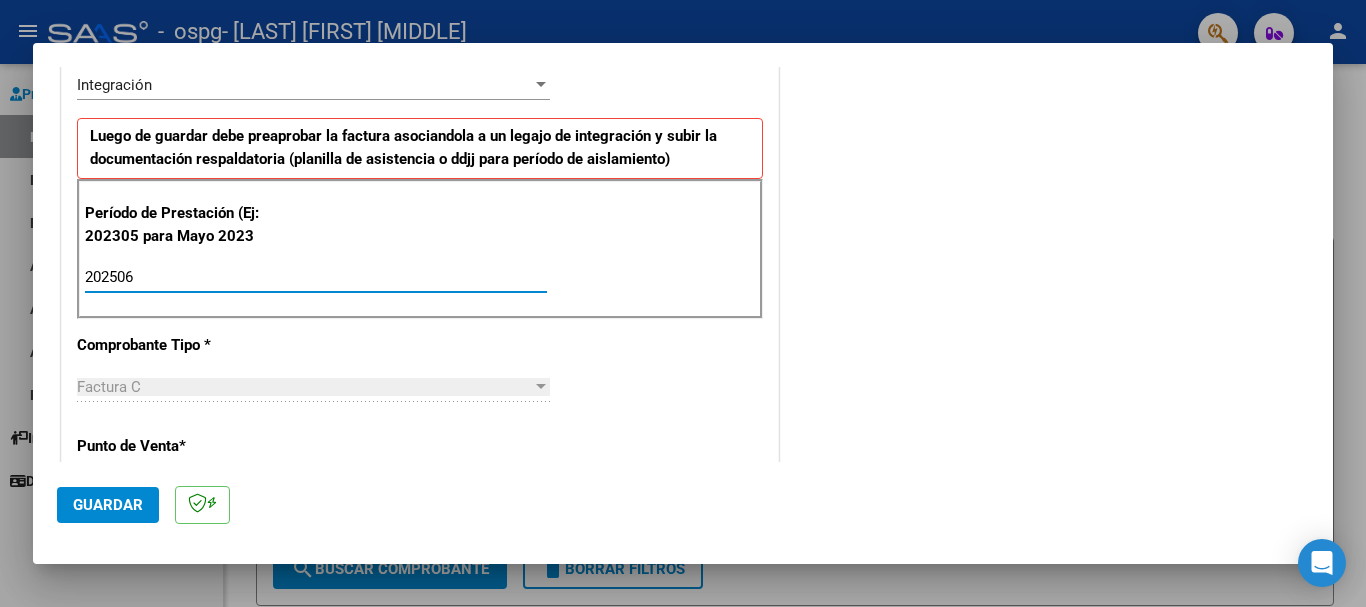 type on "202506" 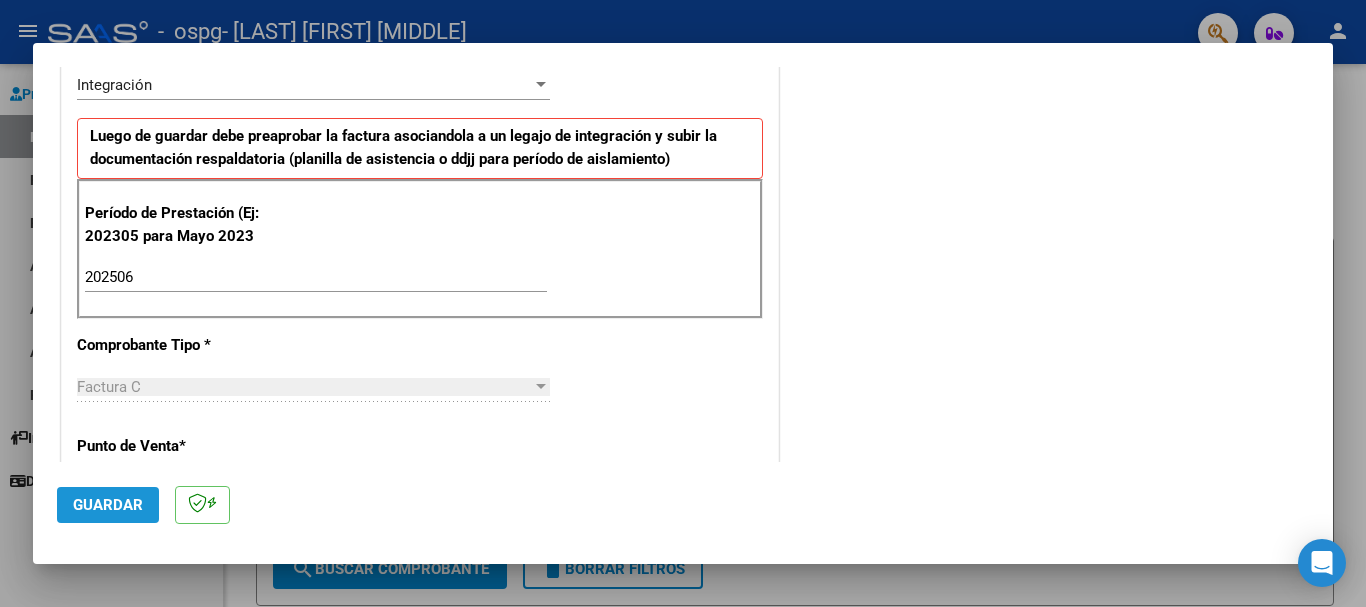 click on "Guardar" 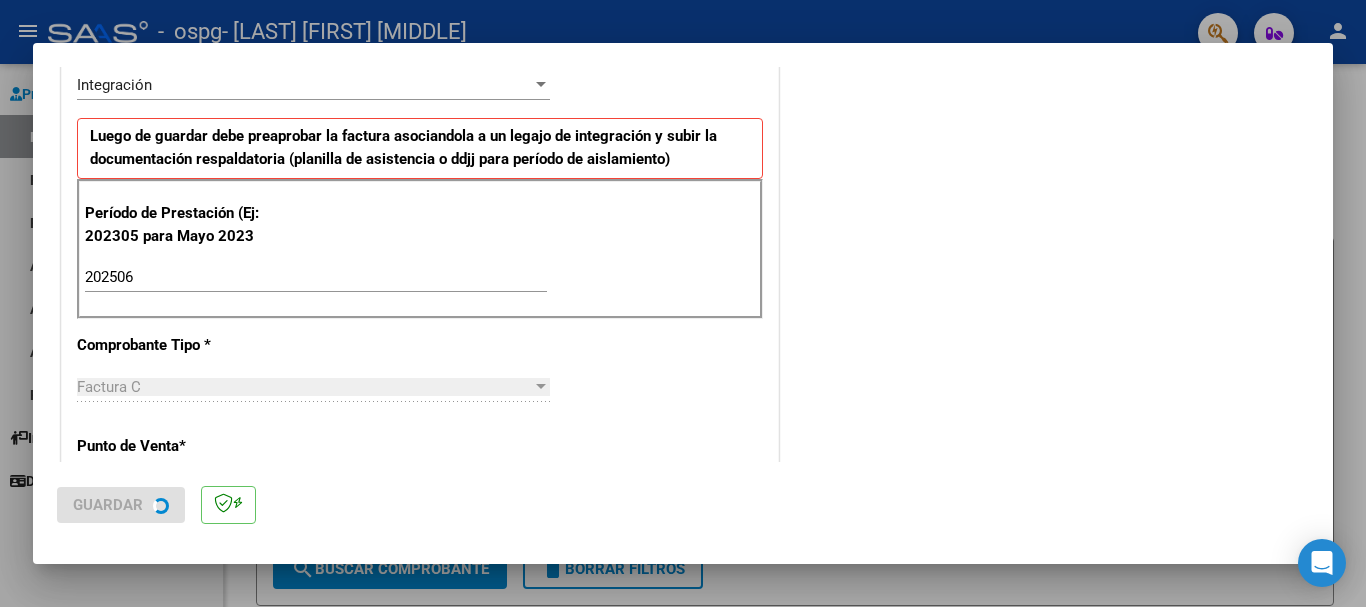scroll, scrollTop: 0, scrollLeft: 0, axis: both 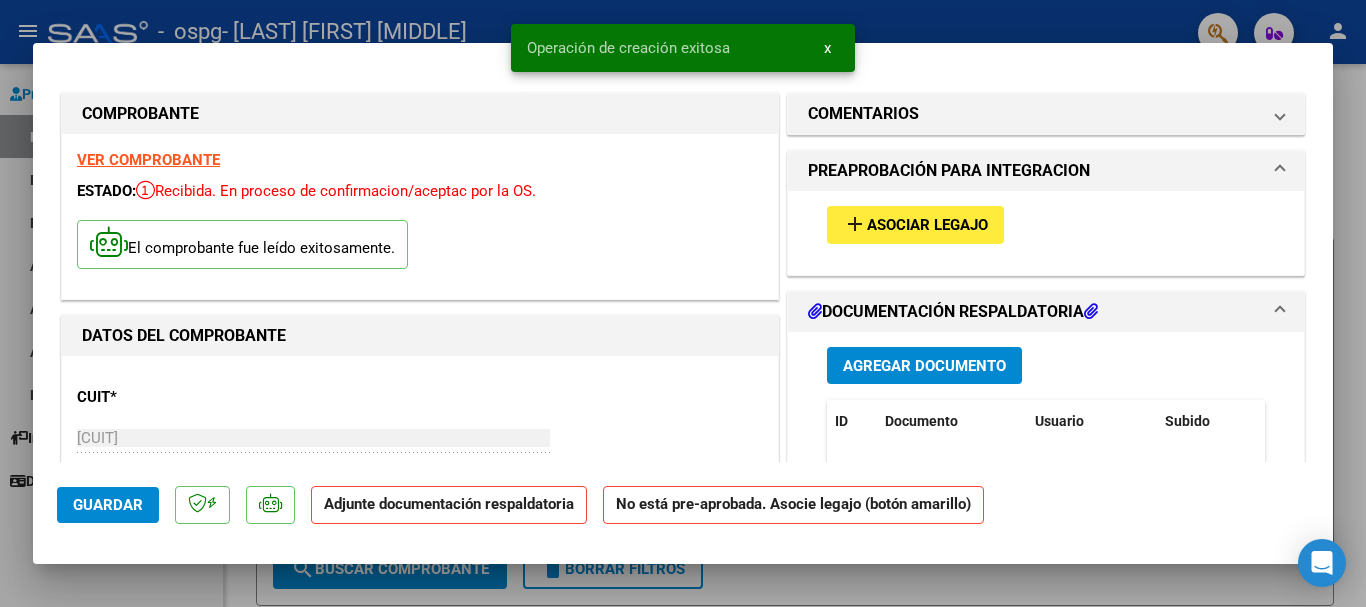 click on "Asociar Legajo" at bounding box center (927, 226) 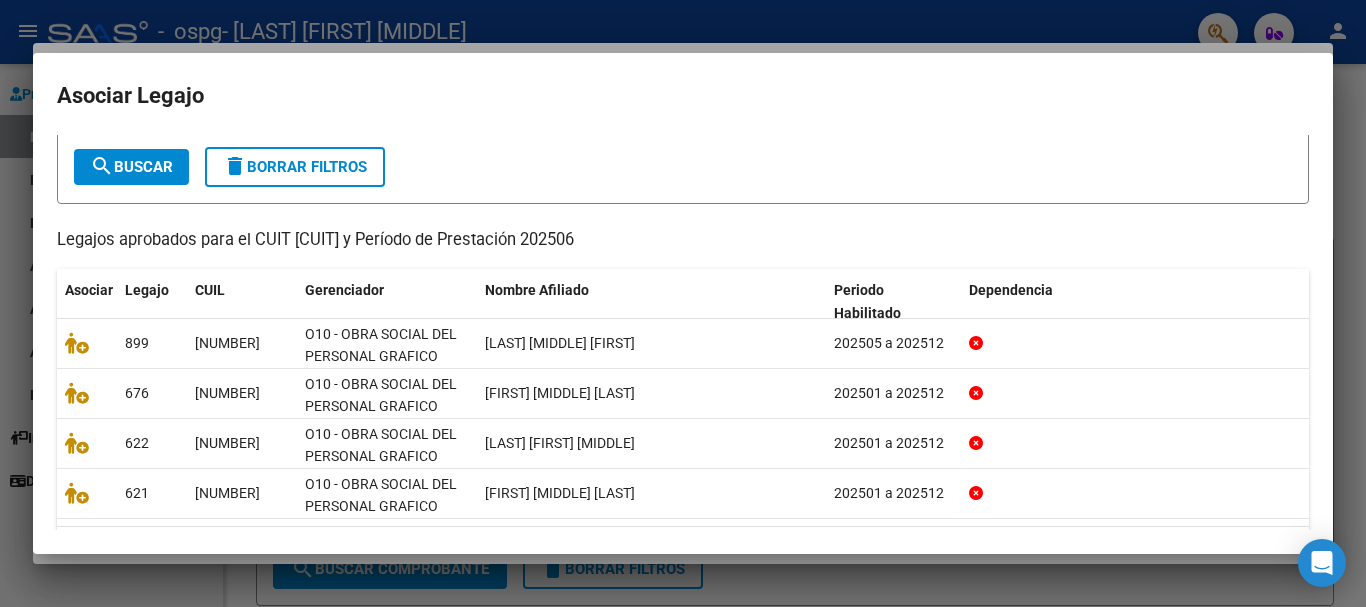 scroll, scrollTop: 108, scrollLeft: 0, axis: vertical 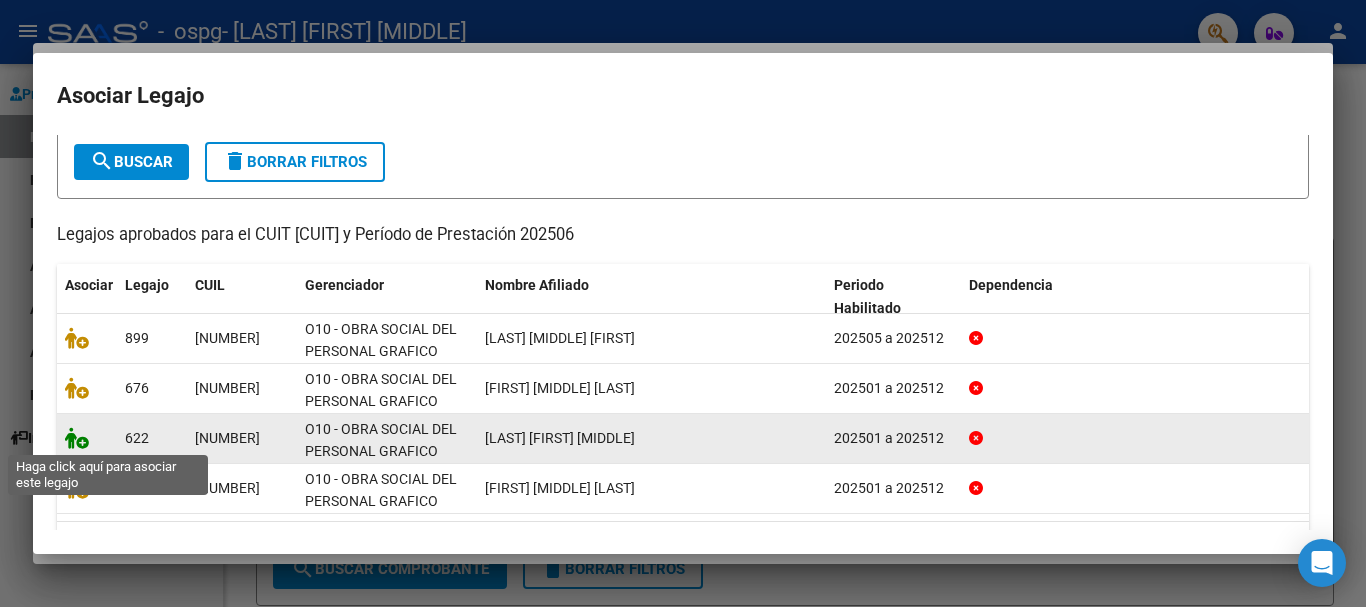 click 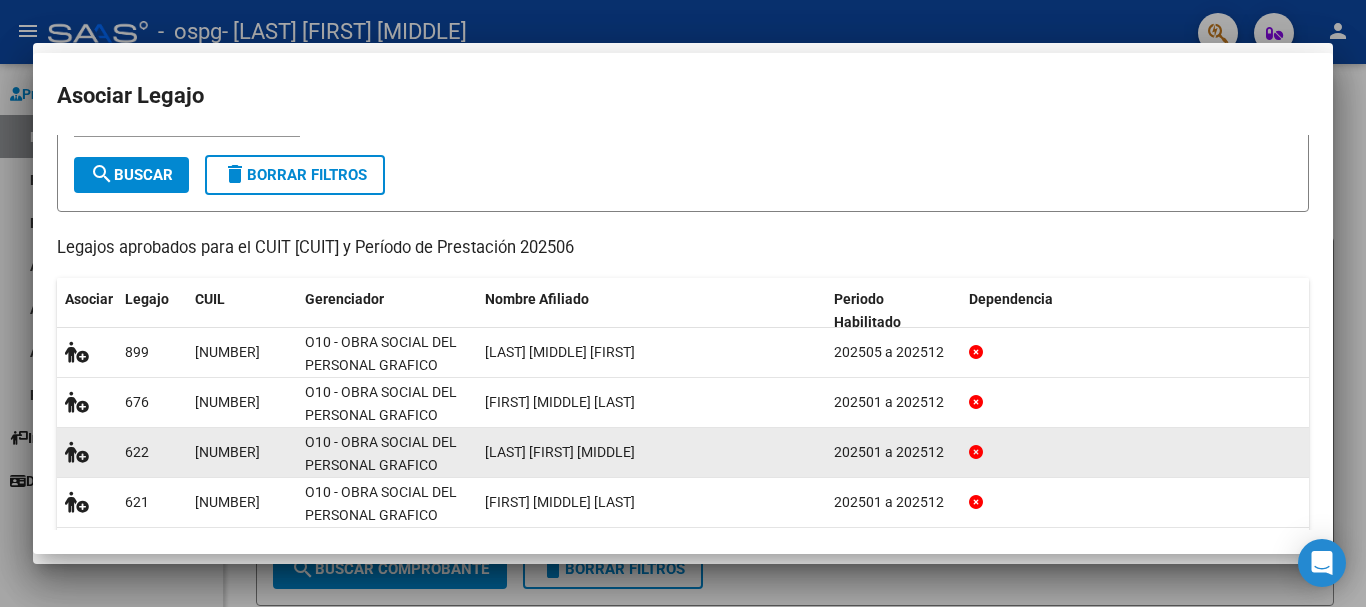 scroll, scrollTop: 121, scrollLeft: 0, axis: vertical 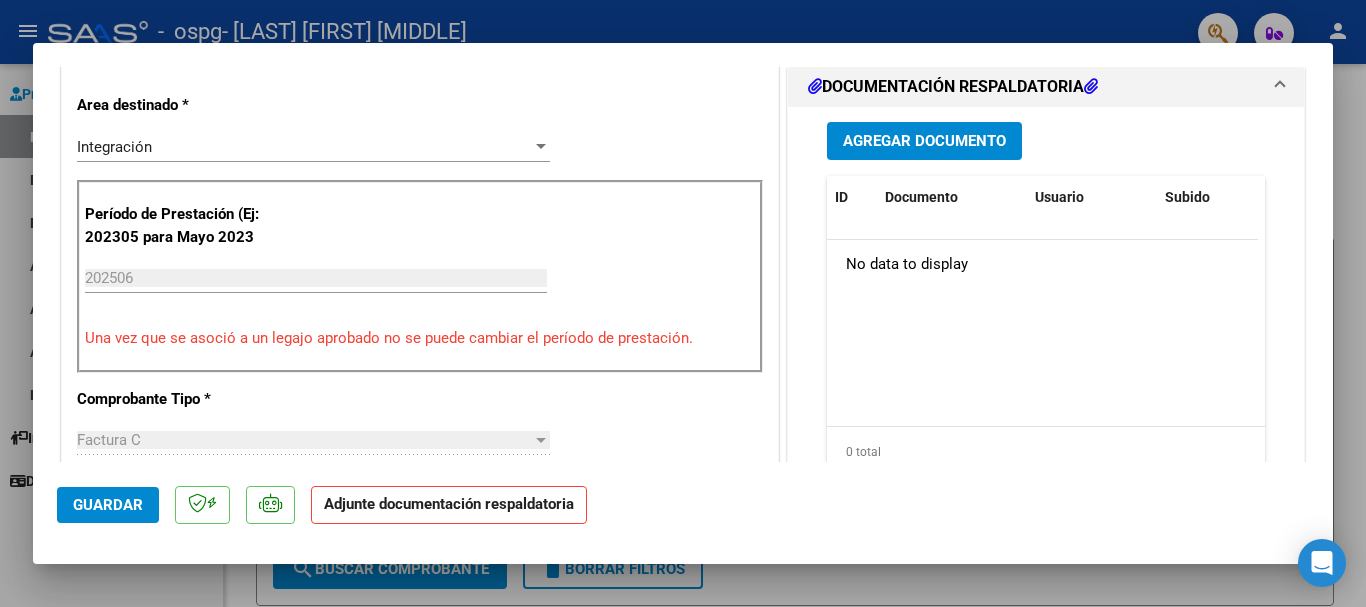 click on "Agregar Documento" at bounding box center (924, 142) 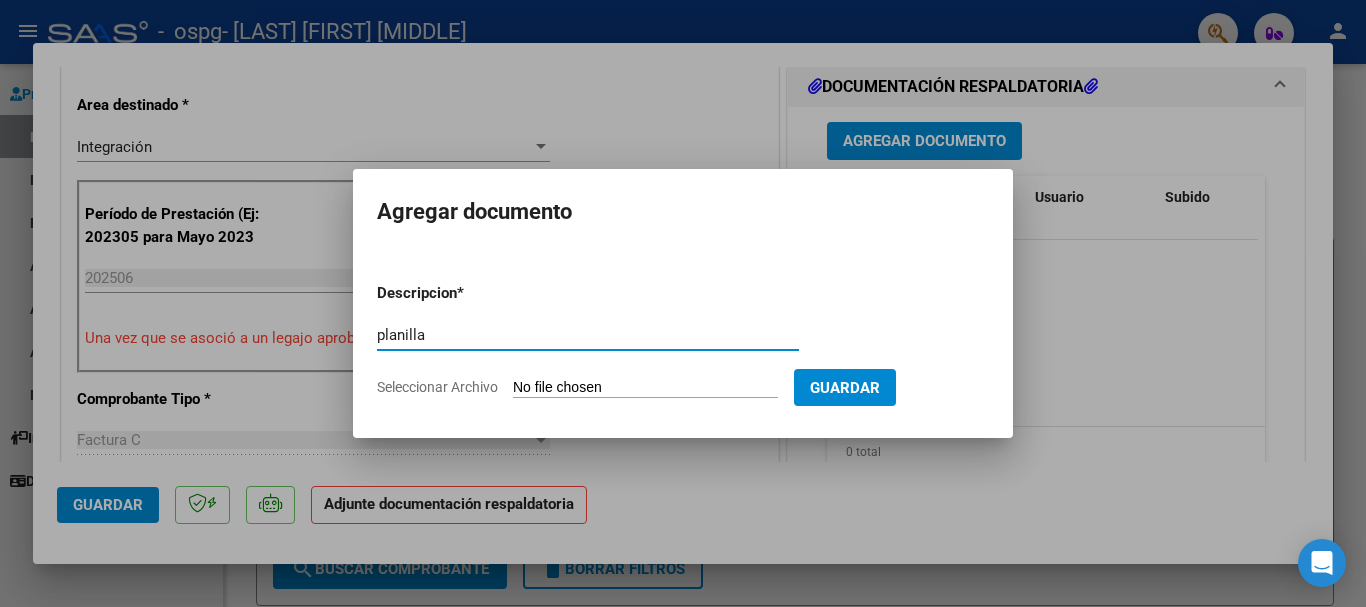 type on "planilla" 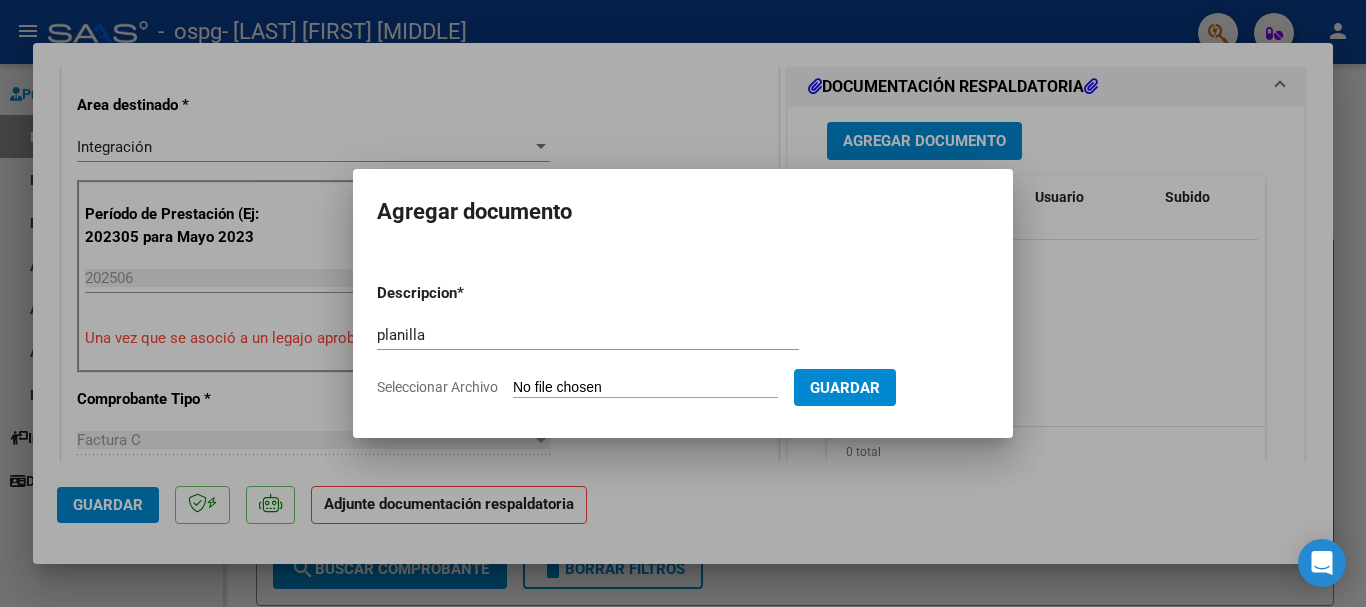 click on "Seleccionar Archivo" at bounding box center [645, 388] 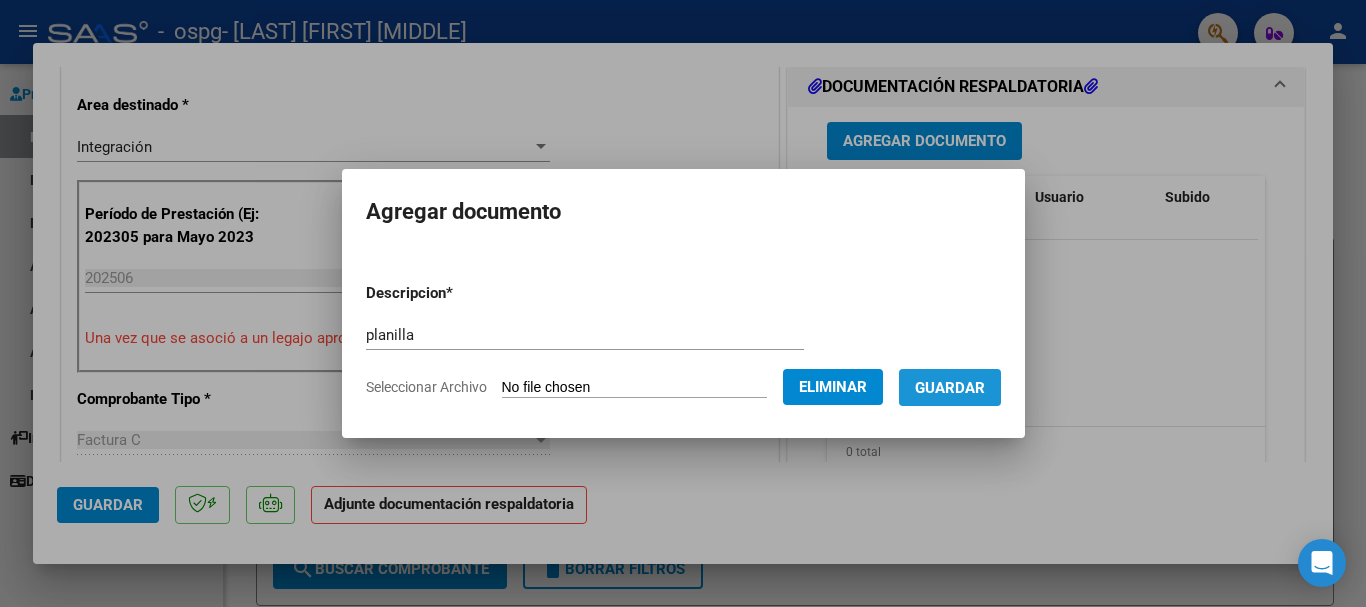 click on "Guardar" at bounding box center [950, 388] 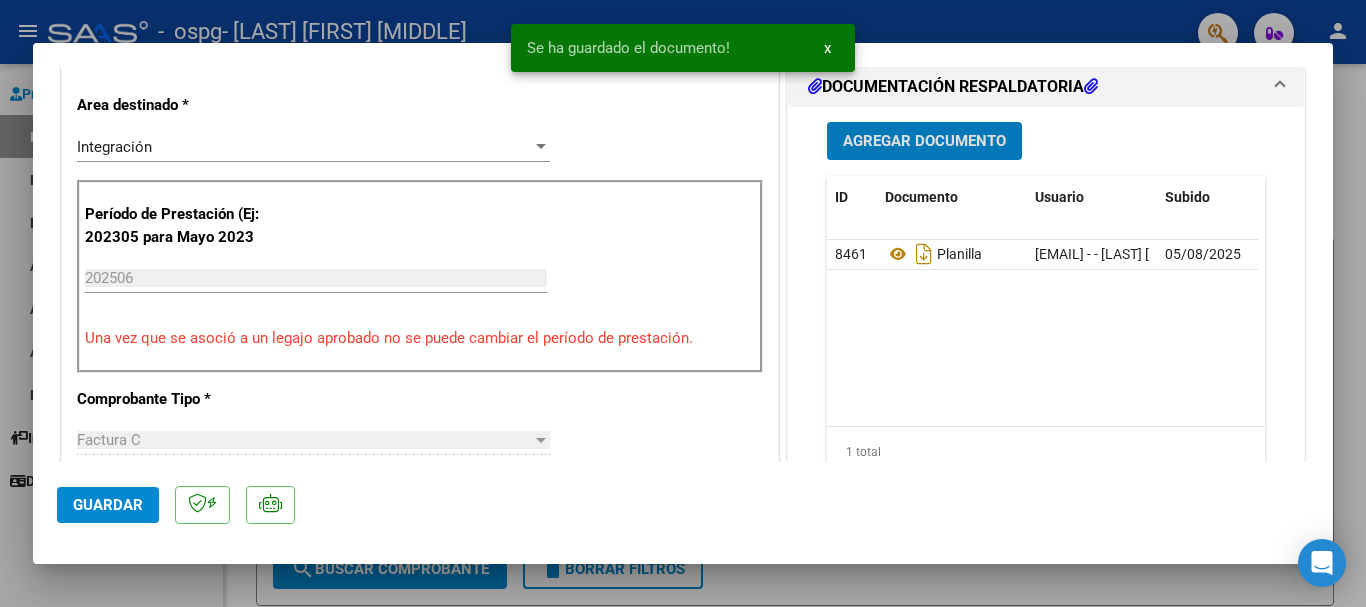 click on "Agregar Documento" at bounding box center [924, 142] 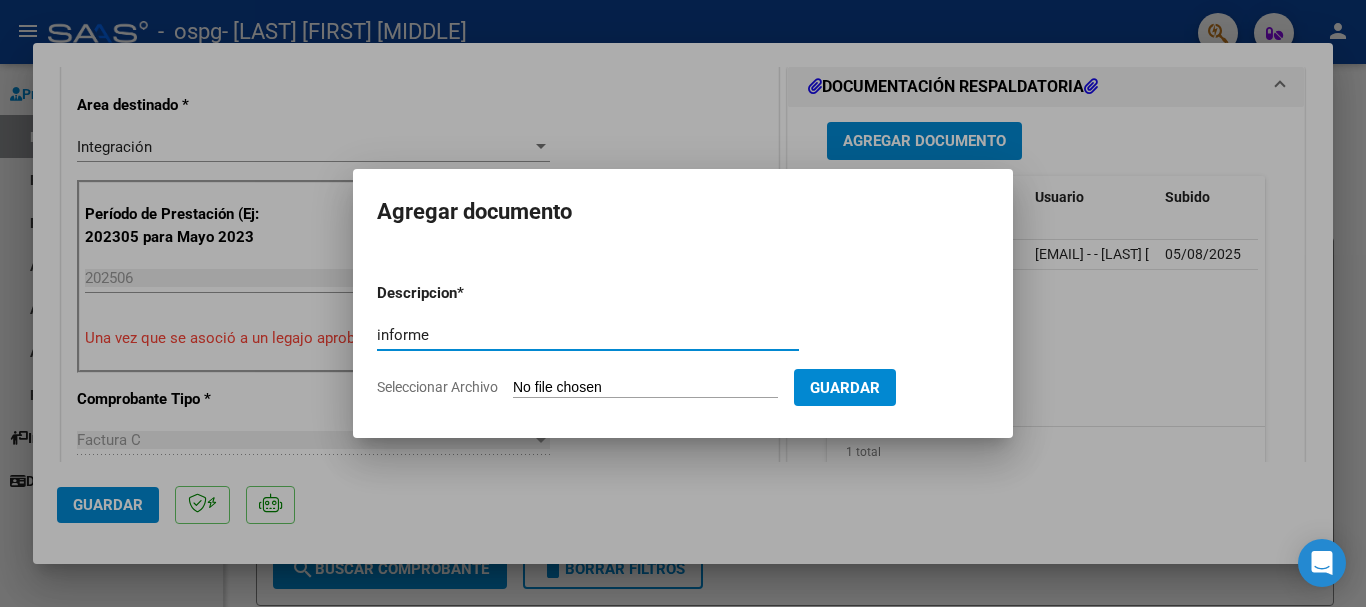 type on "informe" 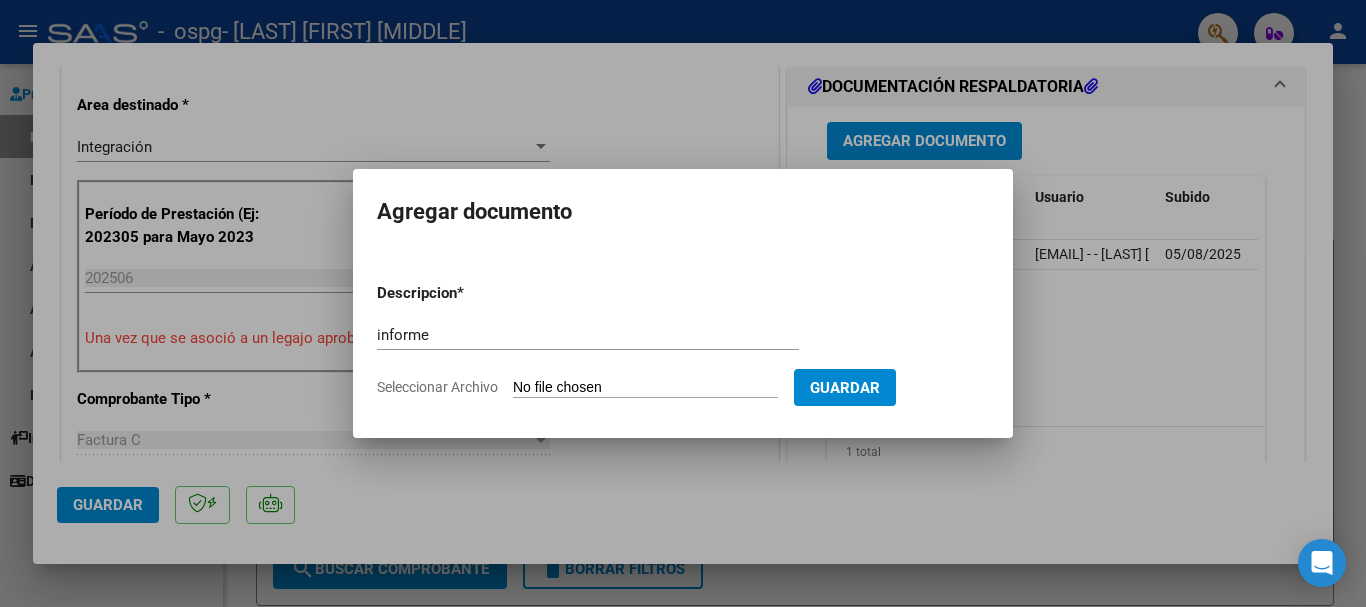 click on "Seleccionar Archivo" at bounding box center (645, 388) 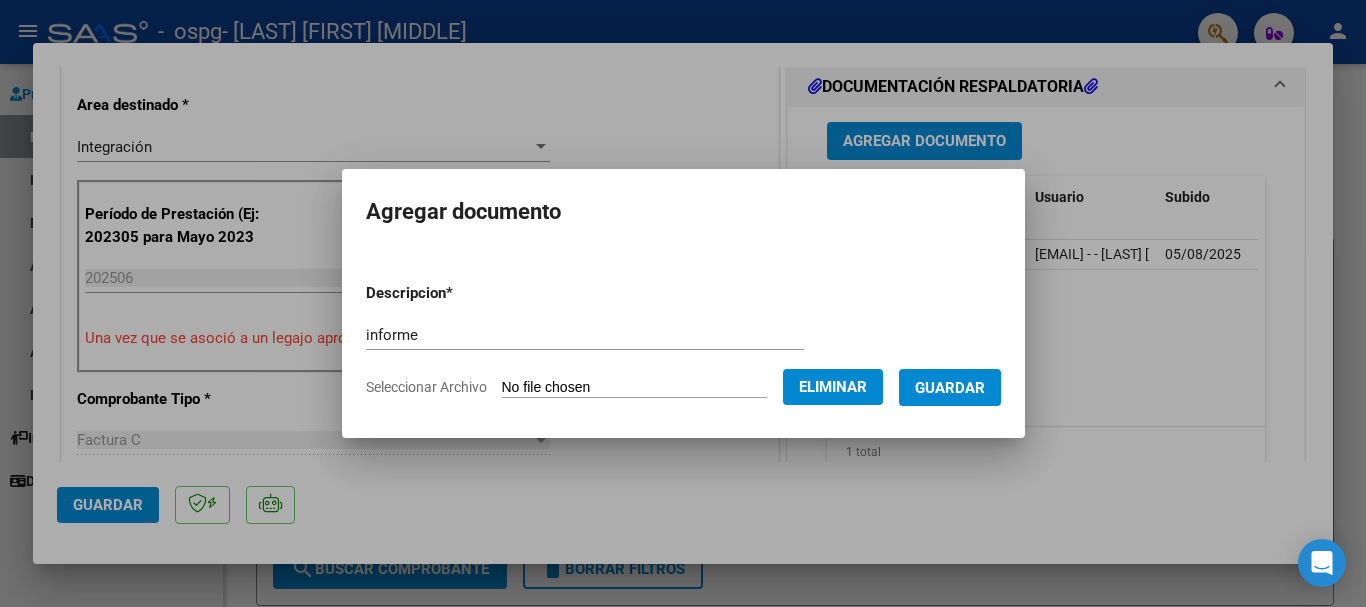 click on "Guardar" at bounding box center [950, 387] 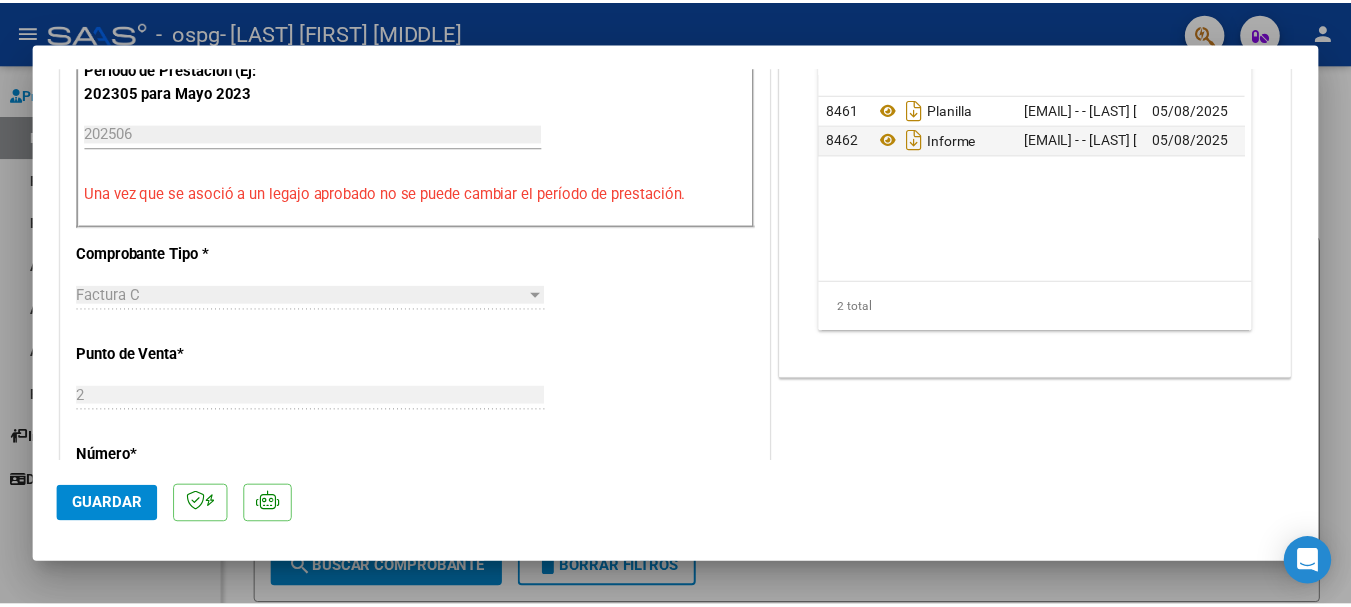 scroll, scrollTop: 653, scrollLeft: 0, axis: vertical 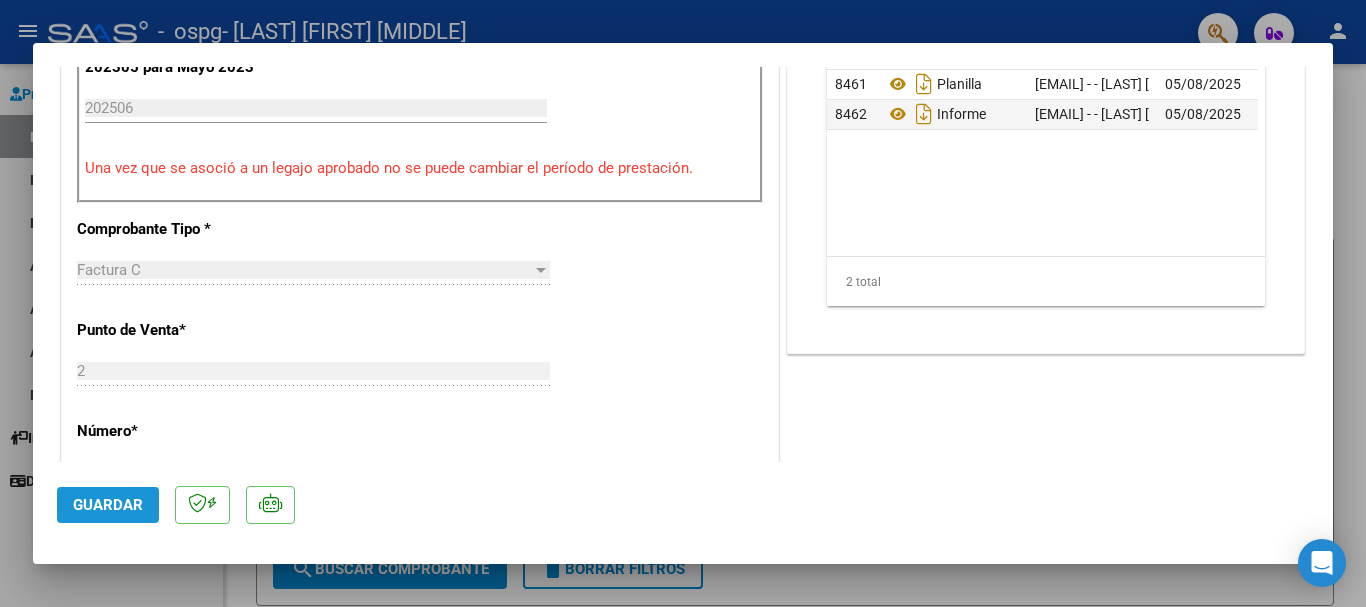 click on "Guardar" 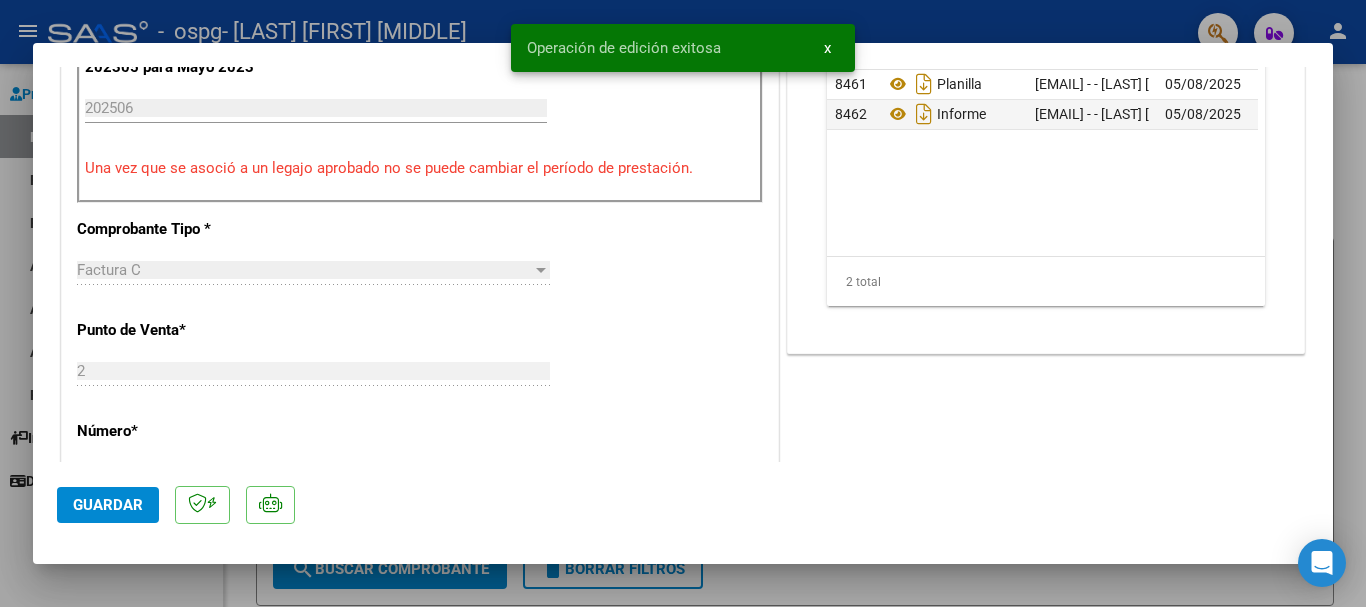 click at bounding box center (683, 303) 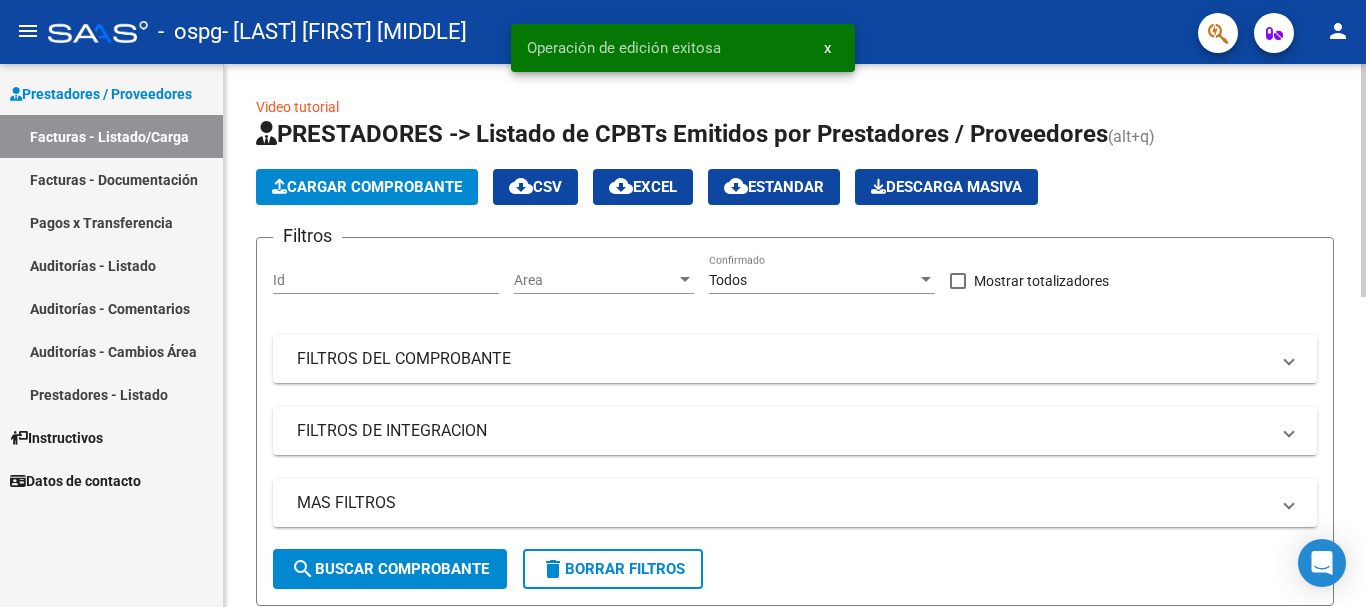 click on "PRESTADORES -> Listado de CPBTs Emitidos por Prestadores / Proveedores (alt+q)" 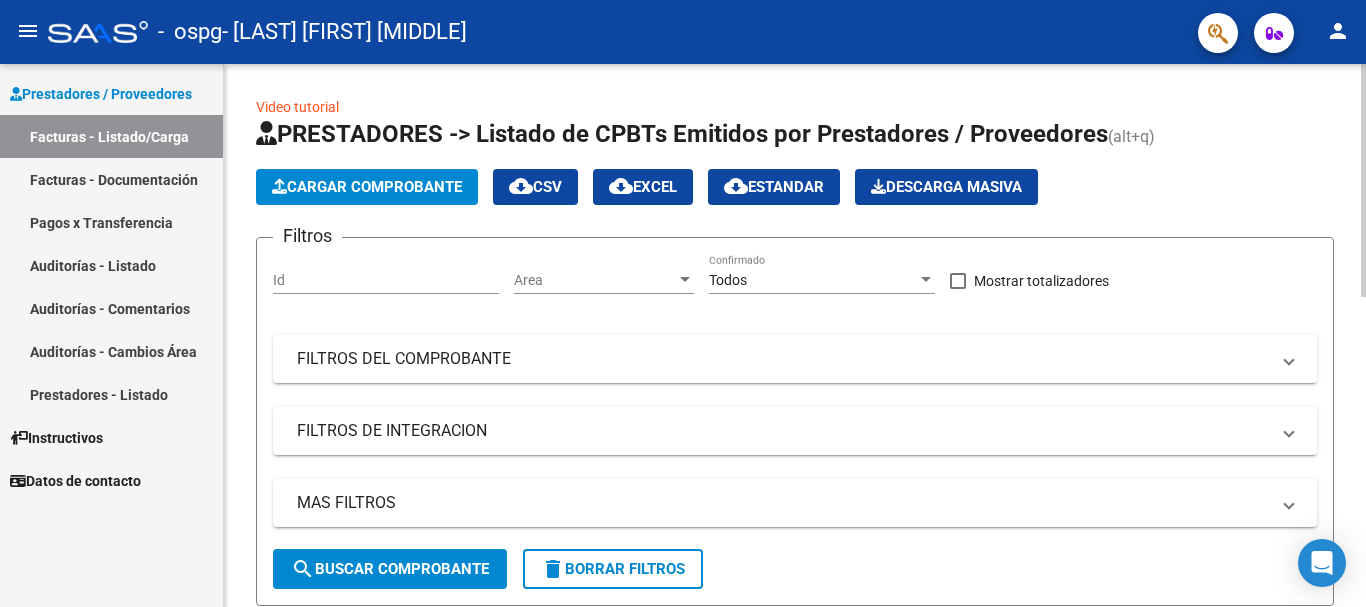click on "Video tutorial   PRESTADORES -> Listado de CPBTs Emitidos por Prestadores / Proveedores (alt+q)   Cargar Comprobante
cloud_download  CSV  cloud_download  EXCEL  cloud_download  Estandar   Descarga Masiva
Filtros Id Area Area Todos Confirmado   Mostrar totalizadores   FILTROS DEL COMPROBANTE  Comprobante Tipo Comprobante Tipo Start date – End date Fec. Comprobante Desde / Hasta Días Emisión Desde(cant. días) Días Emisión Hasta(cant. días) CUIT / Razón Social Pto. Venta Nro. Comprobante Código SSS CAE Válido CAE Válido Todos Cargado Módulo Hosp. Todos Tiene facturacion Apócrifa Hospital Refes  FILTROS DE INTEGRACION  Período De Prestación Campos del Archivo de Rendición Devuelto x SSS (dr_envio) Todos Rendido x SSS (dr_envio) Tipo de Registro Tipo de Registro Período Presentación Período Presentación Campos del Legajo Asociado (preaprobación) Afiliado Legajo (cuil/nombre) Todos Solo facturas preaprobadas  MAS FILTROS  Todos Con Doc. Respaldatoria Todos Con Trazabilidad Todos – –" 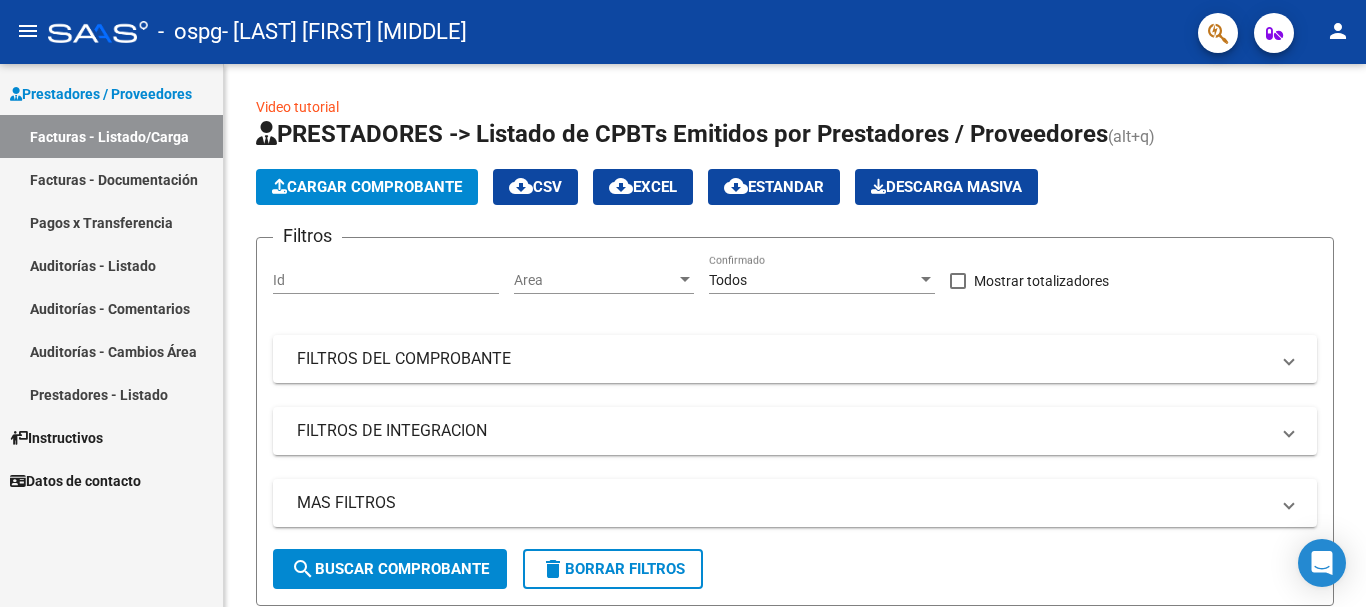 click on "person" 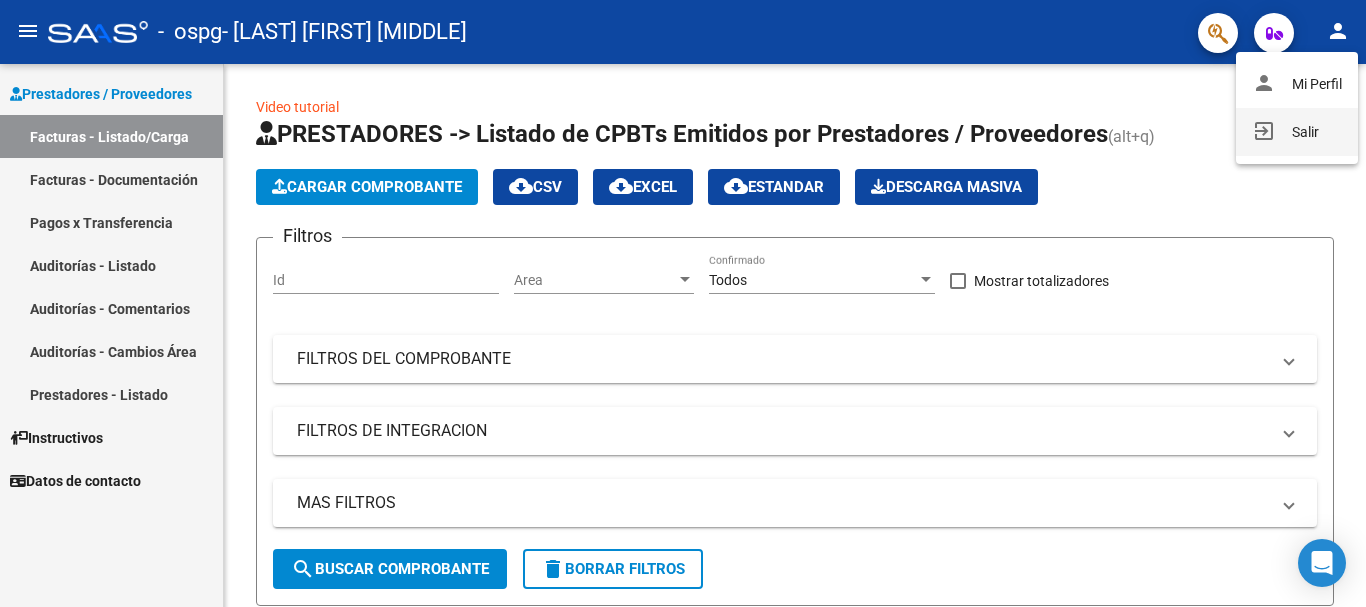 click on "exit_to_app" at bounding box center (1264, 131) 